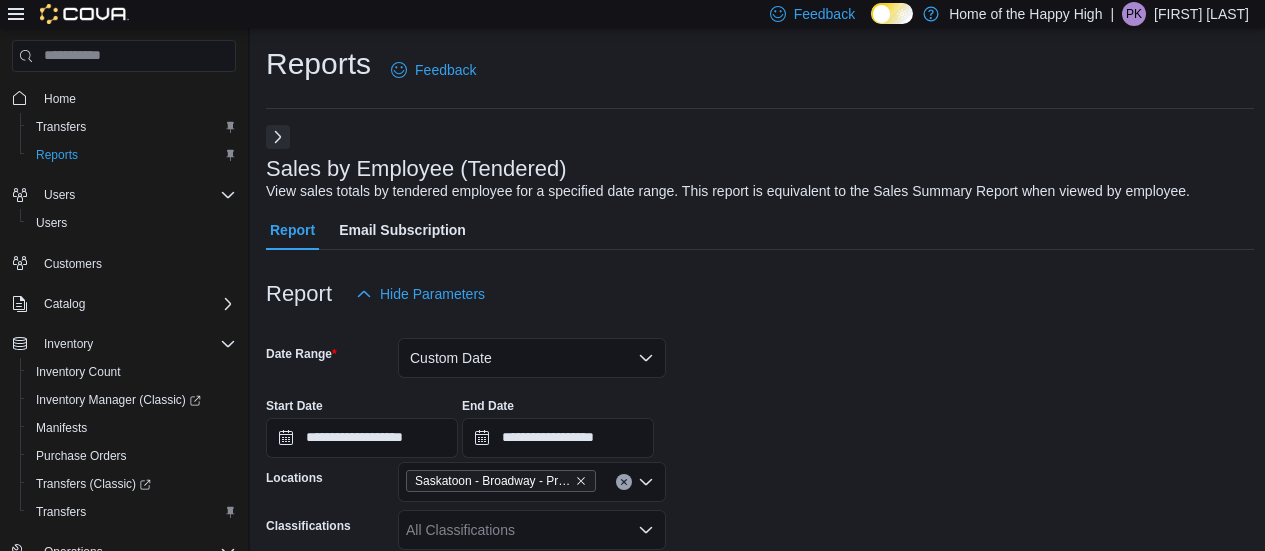 scroll, scrollTop: 194, scrollLeft: 0, axis: vertical 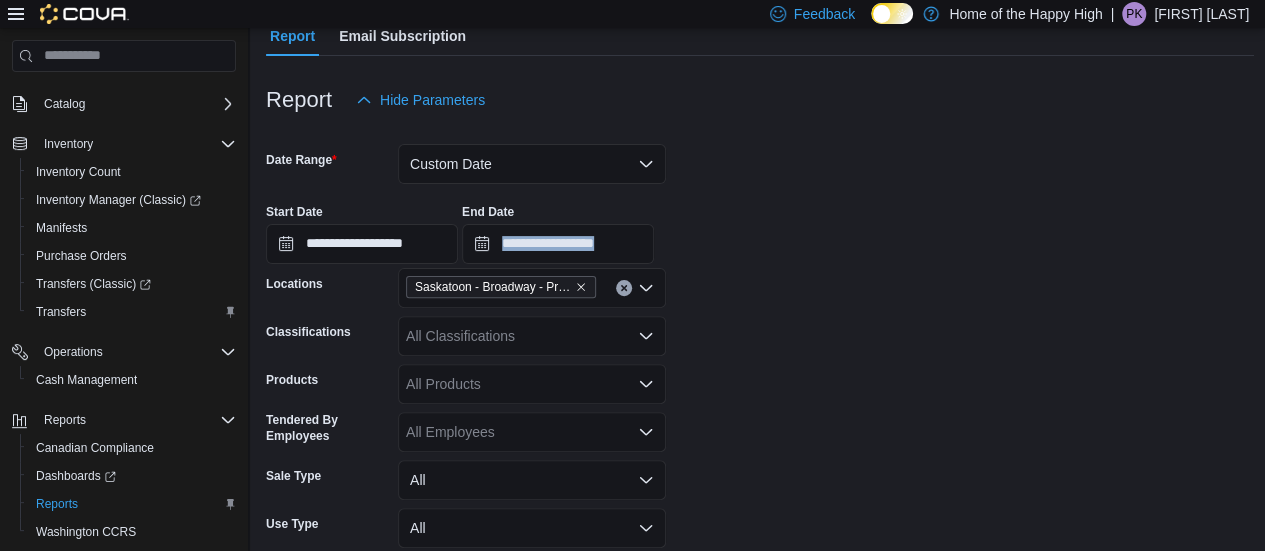 click on "**********" at bounding box center (760, 226) 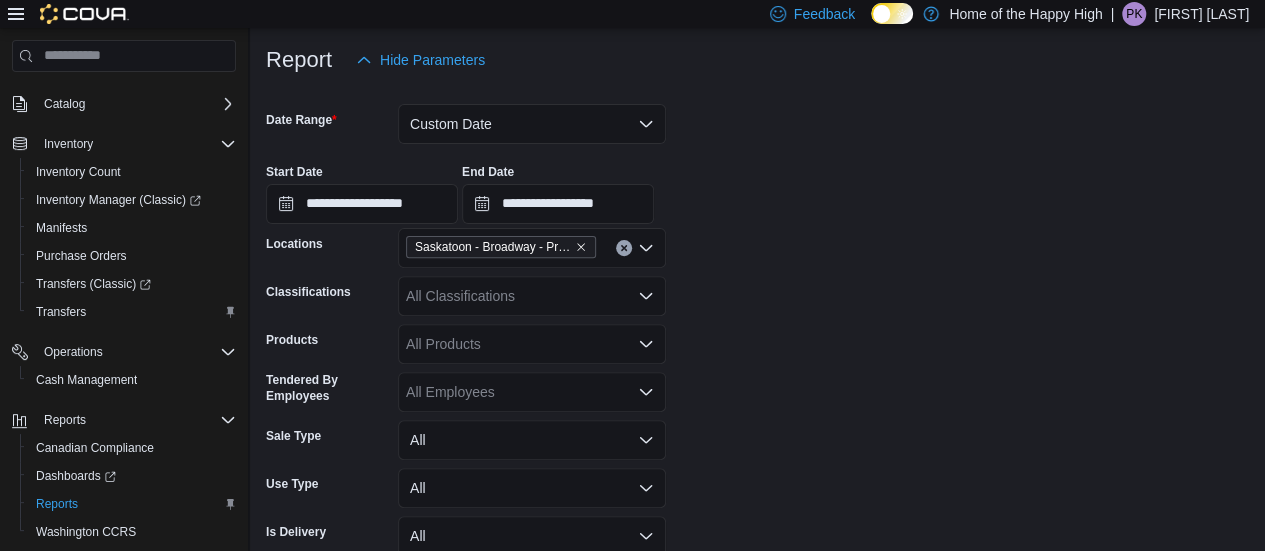 scroll, scrollTop: 234, scrollLeft: 0, axis: vertical 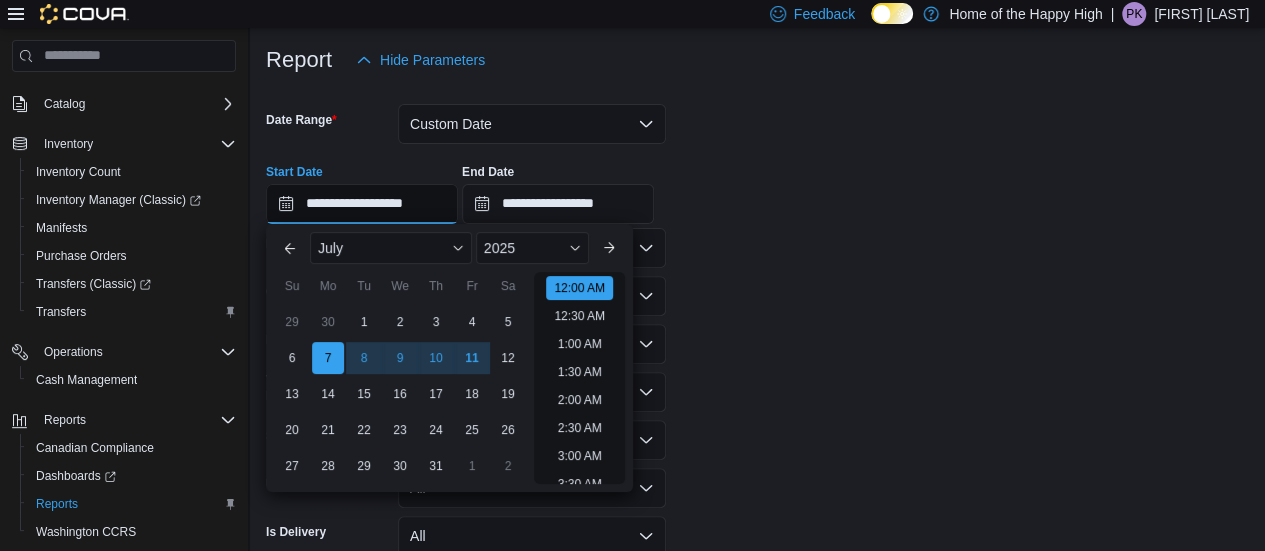 click on "**********" at bounding box center [362, 204] 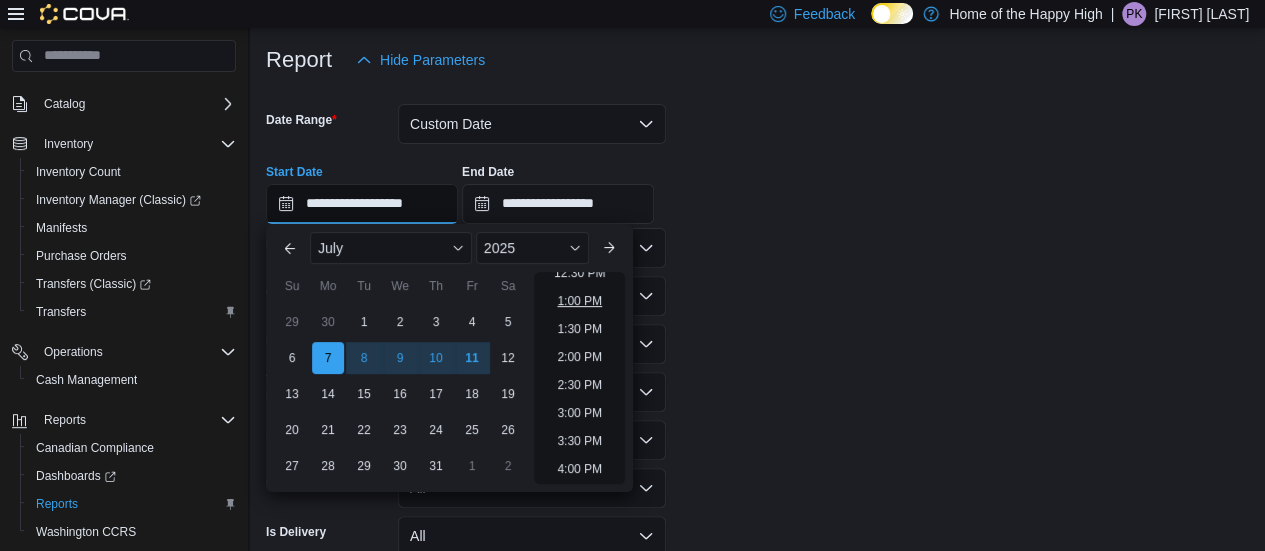 scroll, scrollTop: 720, scrollLeft: 0, axis: vertical 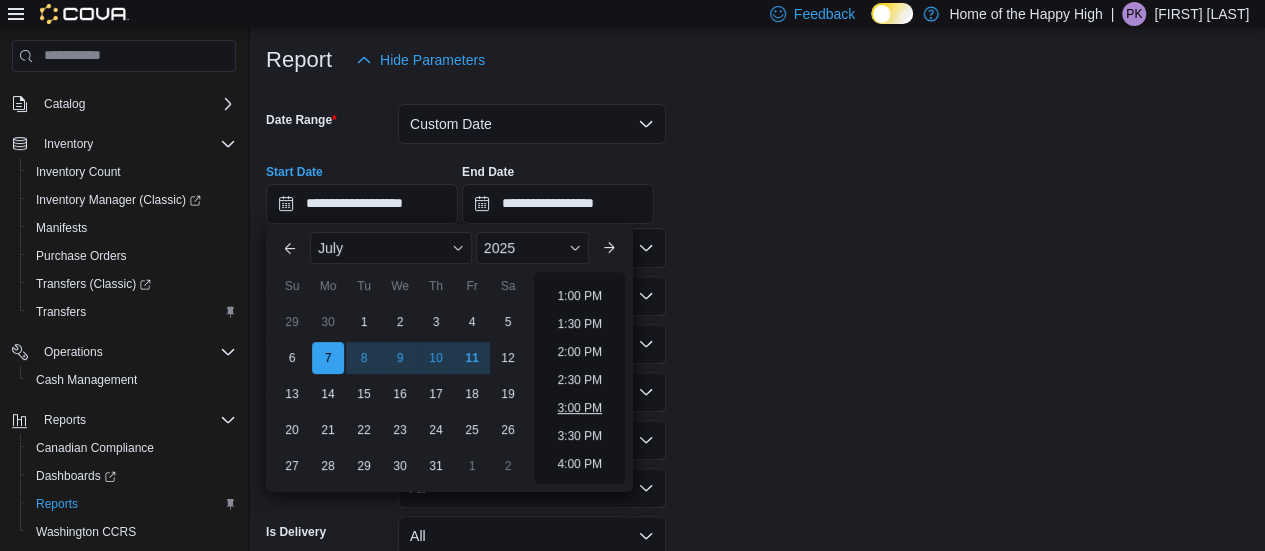 click on "3:00 PM" at bounding box center [579, 408] 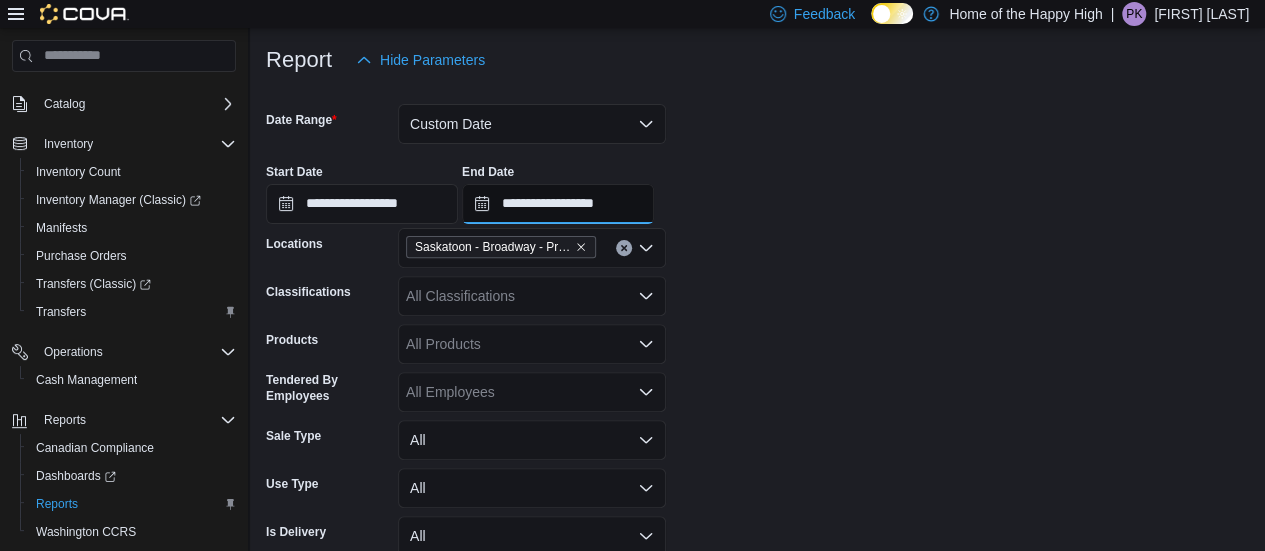 click on "**********" at bounding box center (558, 204) 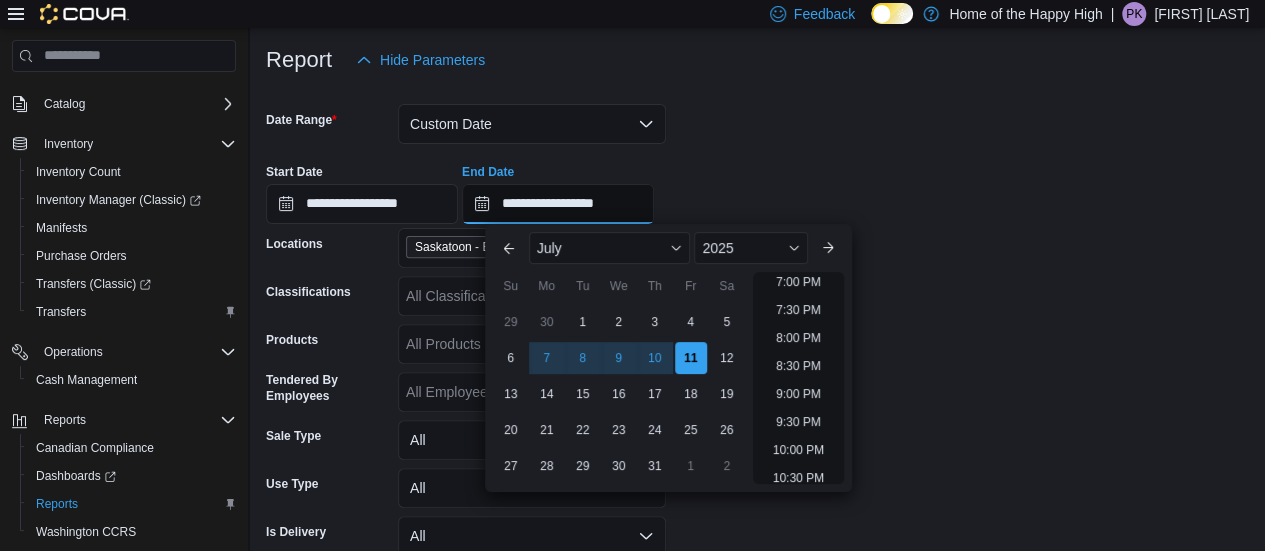 scroll, scrollTop: 1136, scrollLeft: 0, axis: vertical 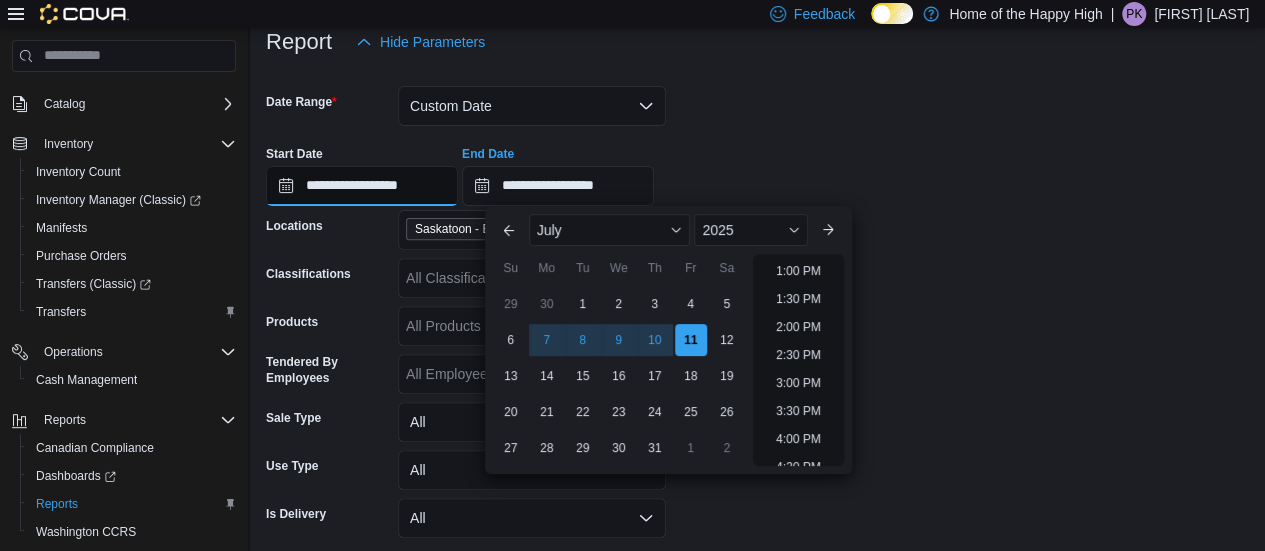 click on "**********" at bounding box center [362, 186] 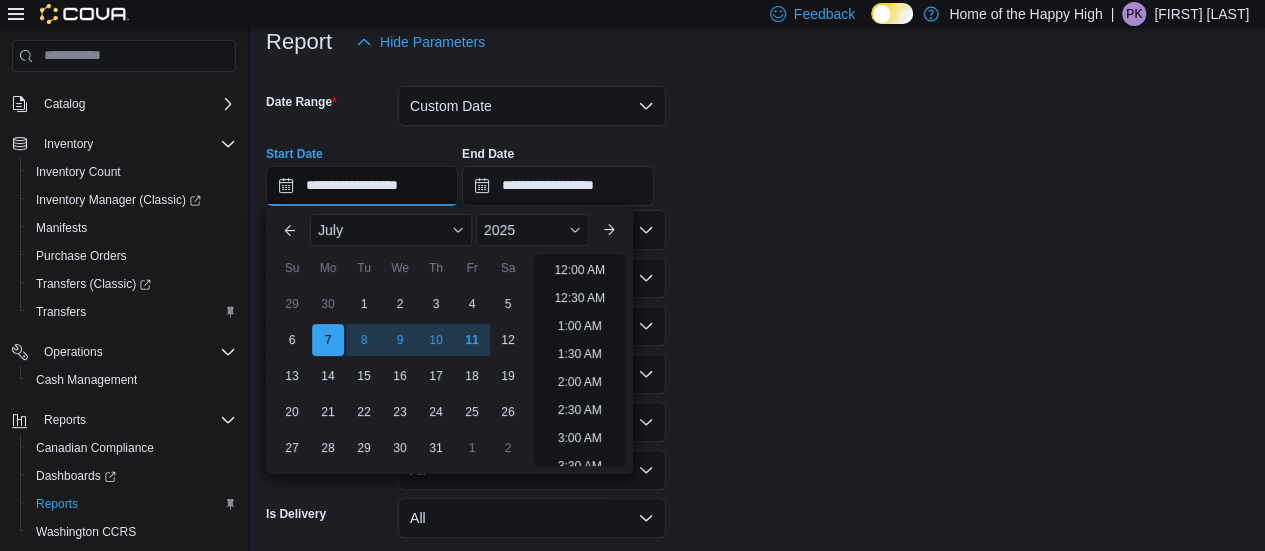 scroll, scrollTop: 902, scrollLeft: 0, axis: vertical 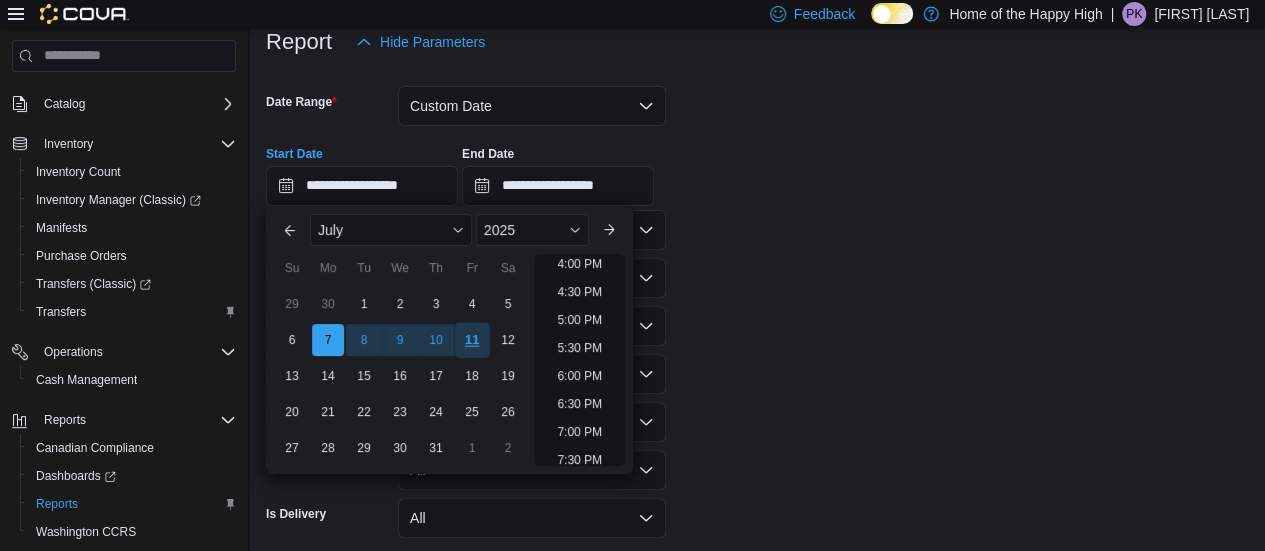 click on "11" at bounding box center [471, 339] 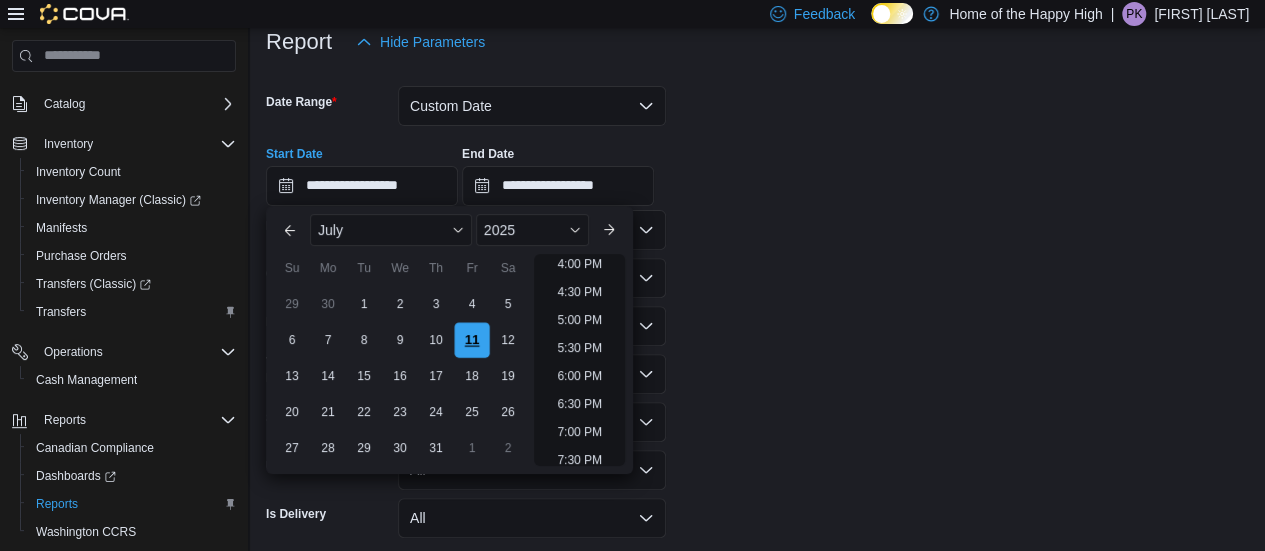 scroll, scrollTop: 844, scrollLeft: 0, axis: vertical 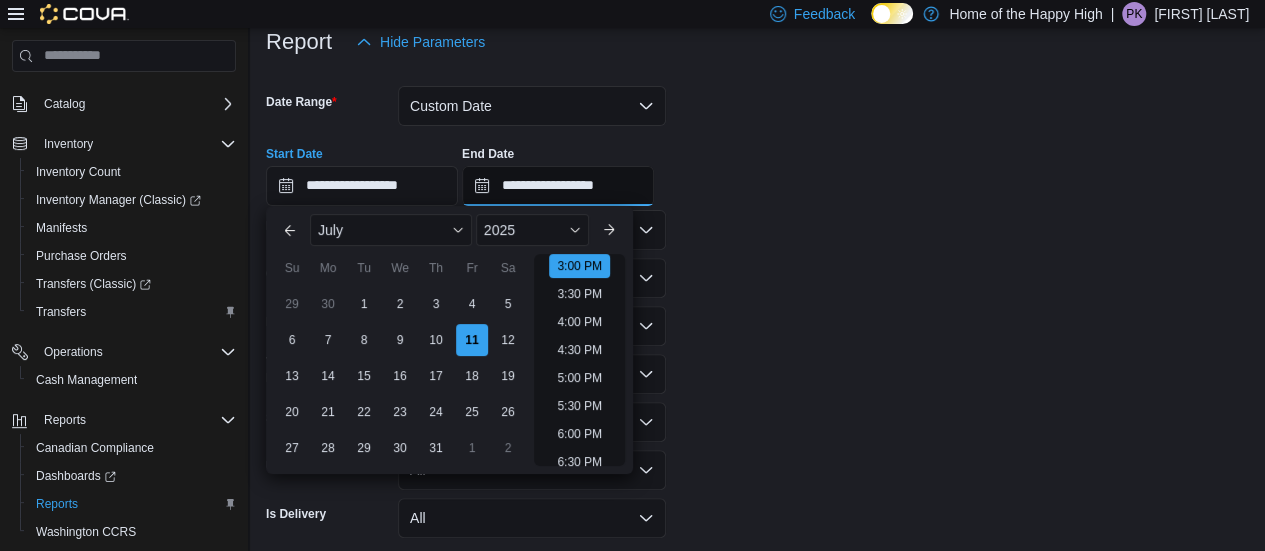 click on "**********" at bounding box center (558, 186) 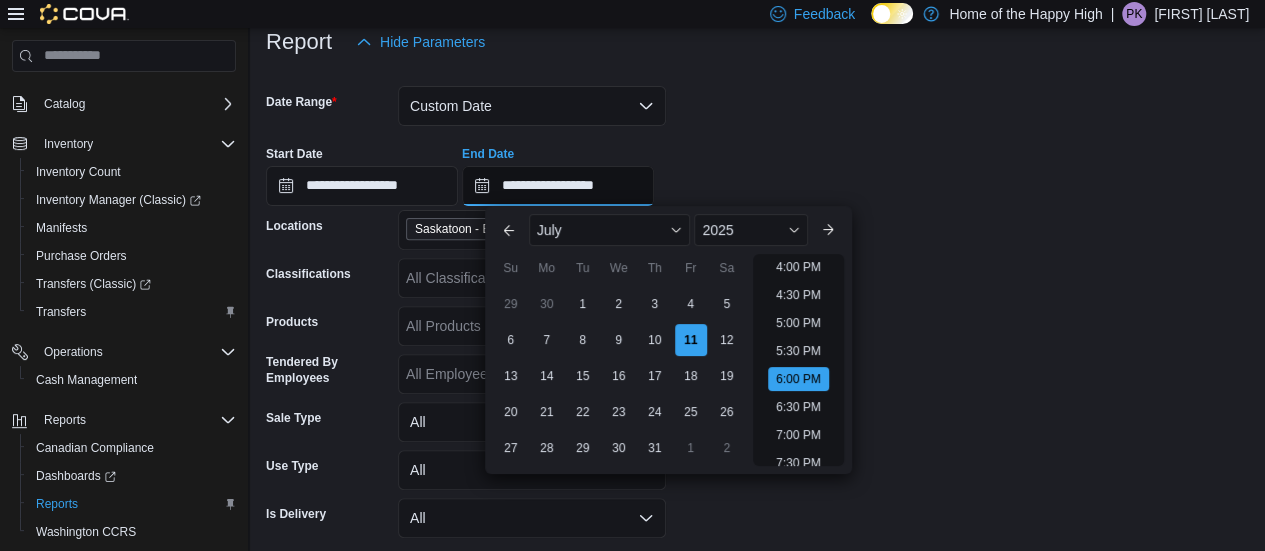 scroll, scrollTop: 898, scrollLeft: 0, axis: vertical 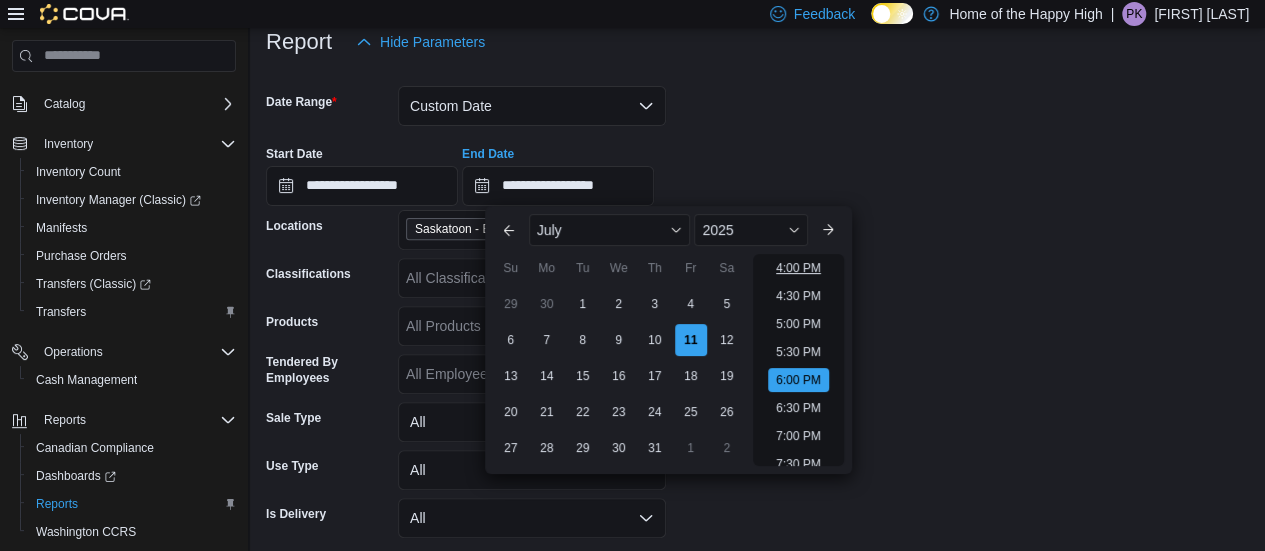 click on "4:00 PM" at bounding box center [798, 268] 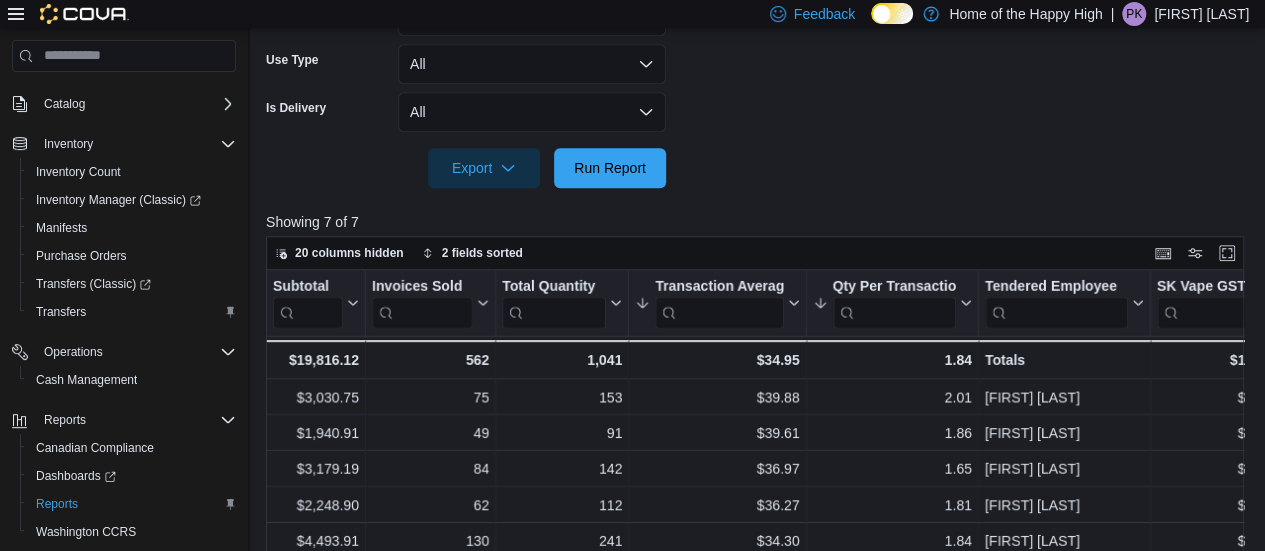scroll, scrollTop: 658, scrollLeft: 0, axis: vertical 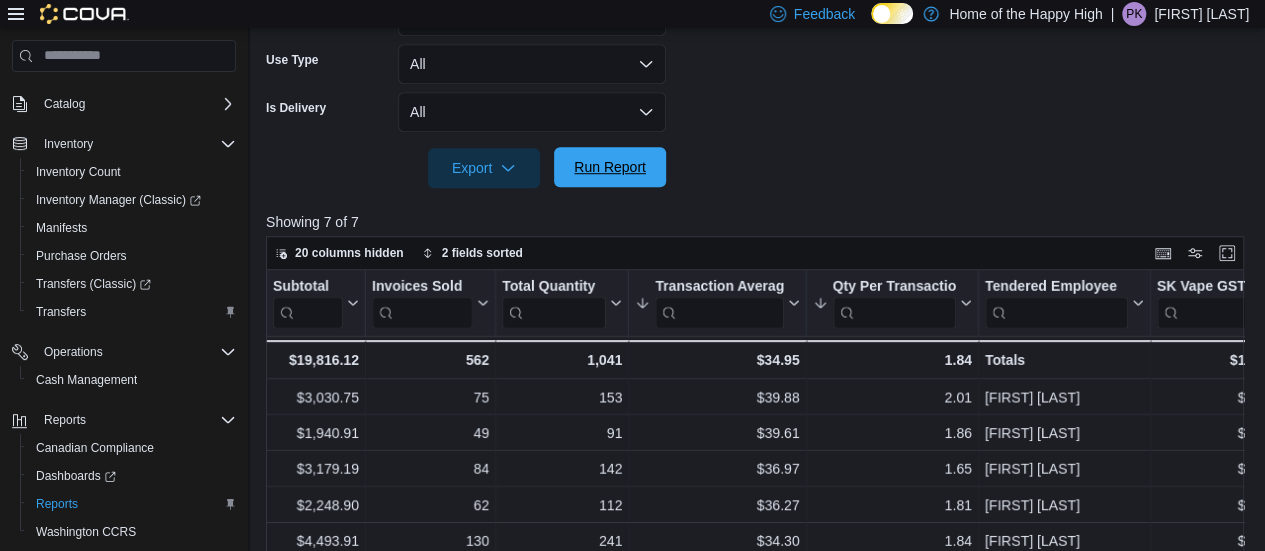 click on "Run Report" at bounding box center [610, 167] 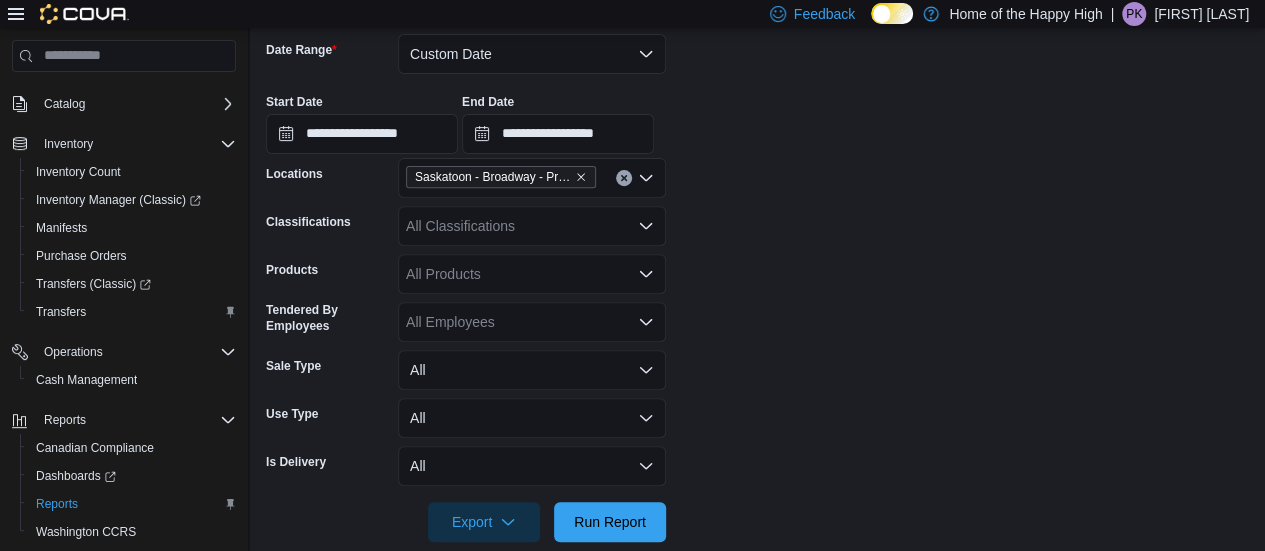 scroll, scrollTop: 300, scrollLeft: 0, axis: vertical 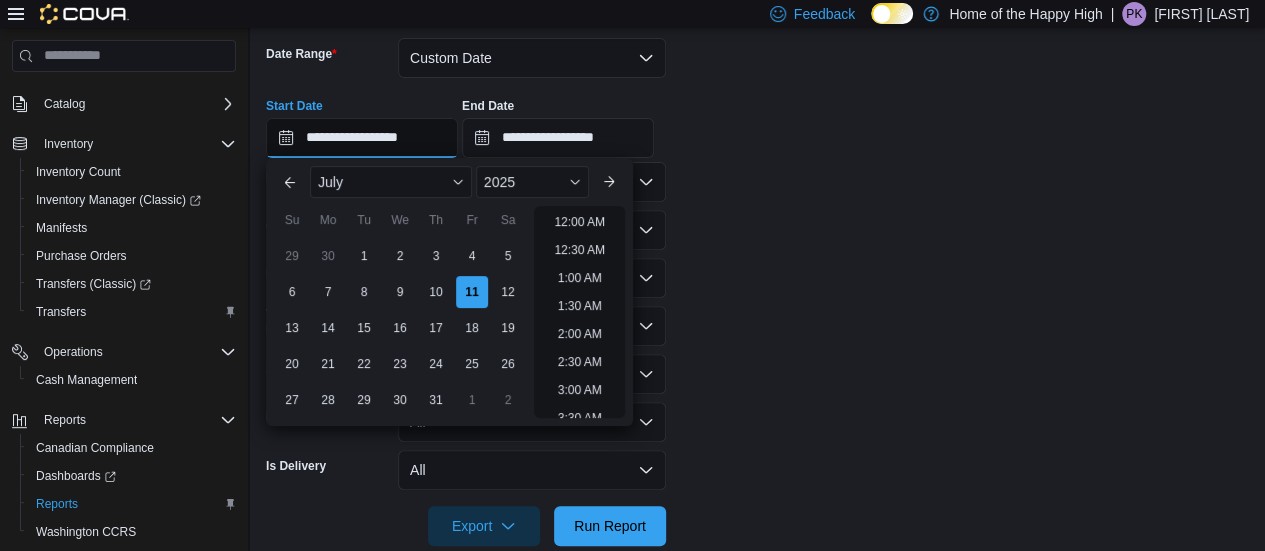 click on "**********" at bounding box center (362, 138) 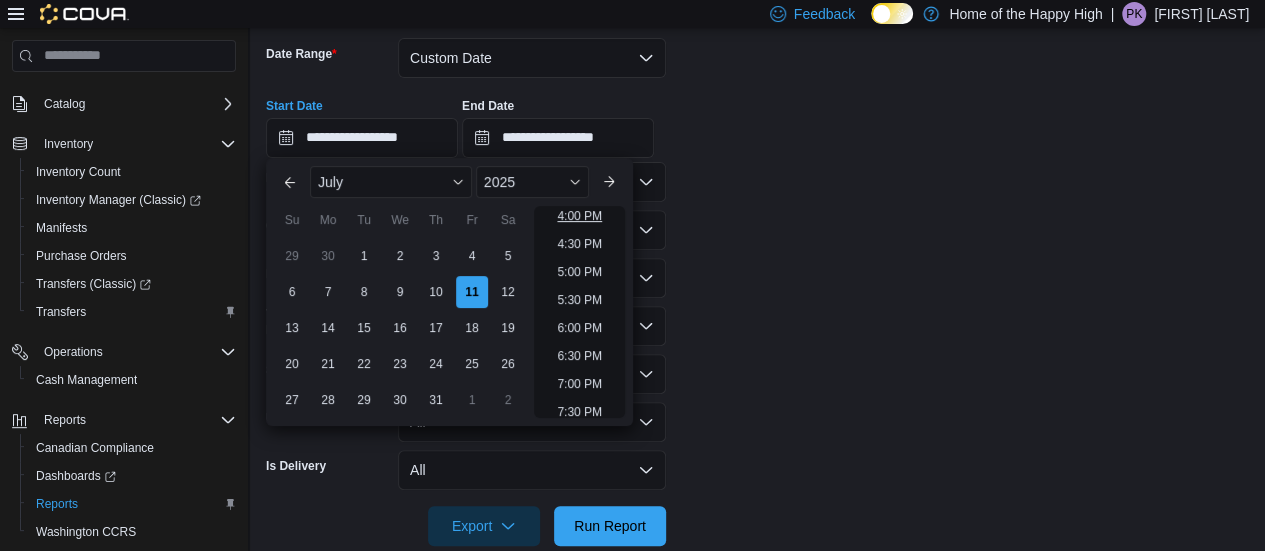 click on "4:00 PM" at bounding box center (579, 216) 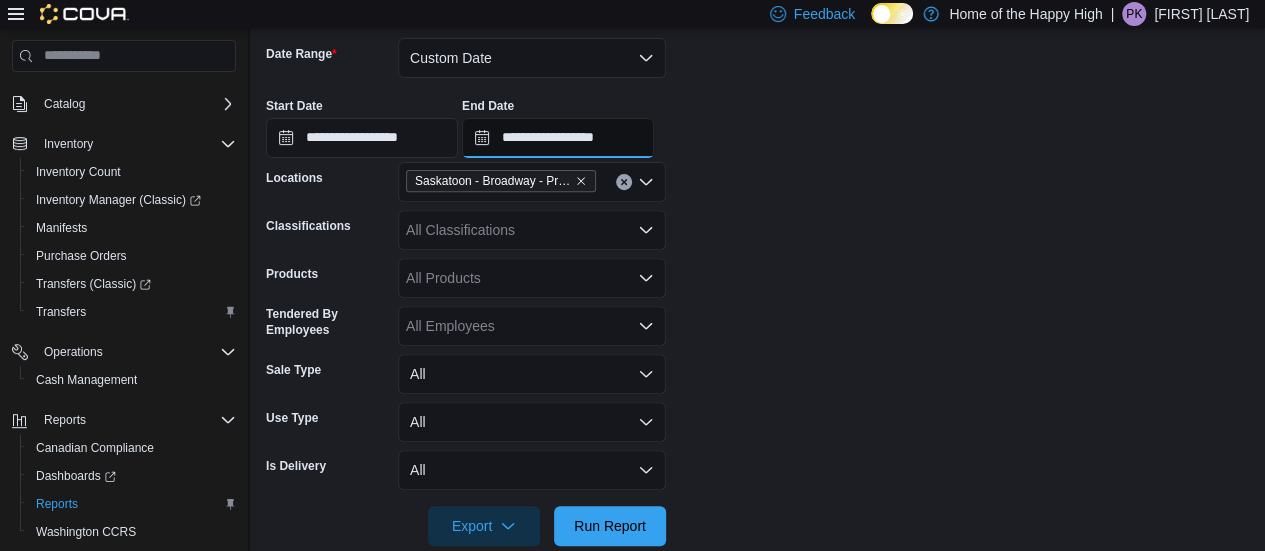 click on "**********" at bounding box center (558, 138) 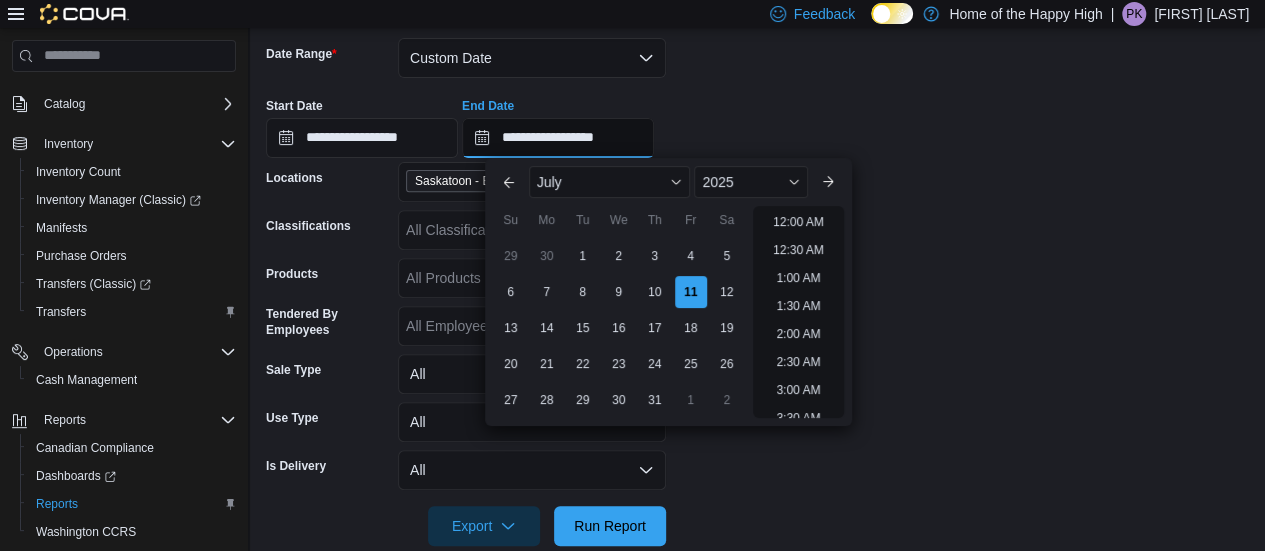 scroll, scrollTop: 958, scrollLeft: 0, axis: vertical 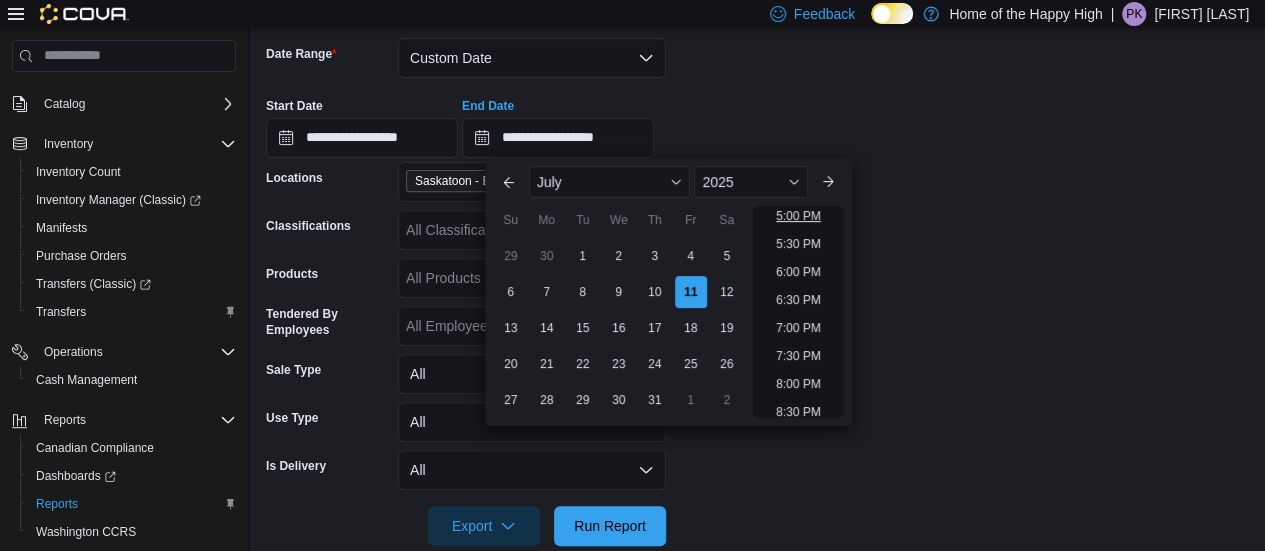 click on "5:00 PM" at bounding box center (798, 216) 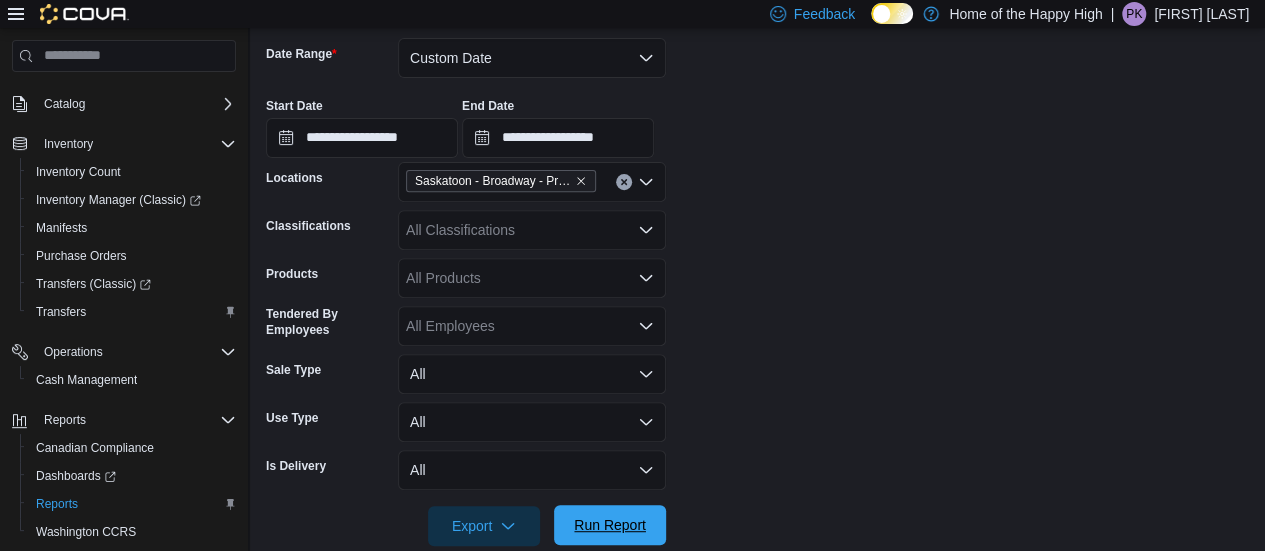 click on "Run Report" at bounding box center (610, 525) 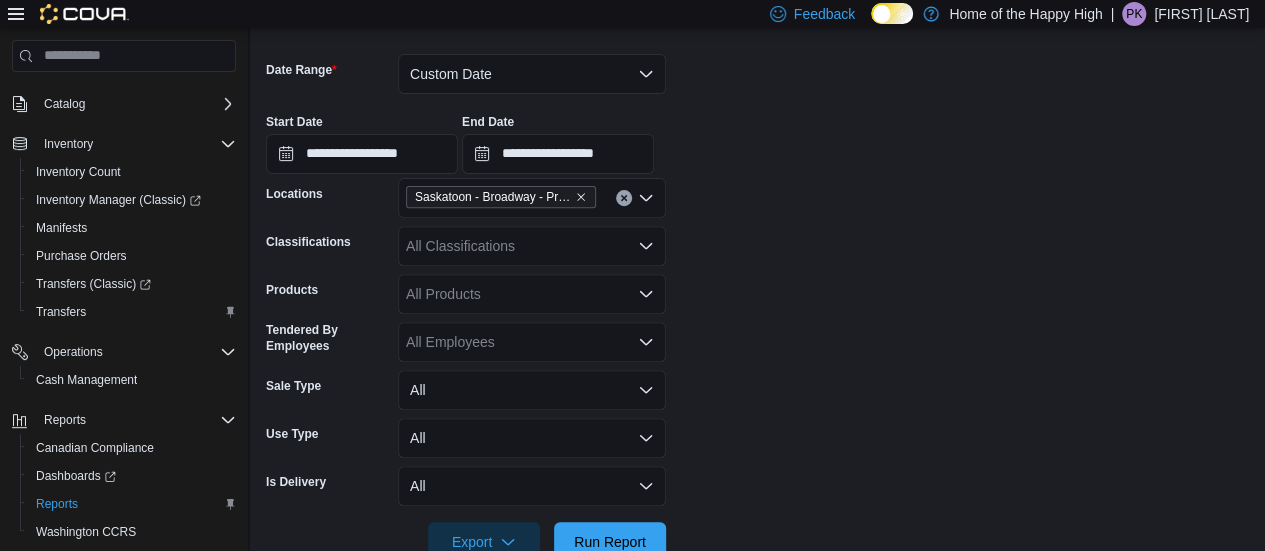 scroll, scrollTop: 274, scrollLeft: 0, axis: vertical 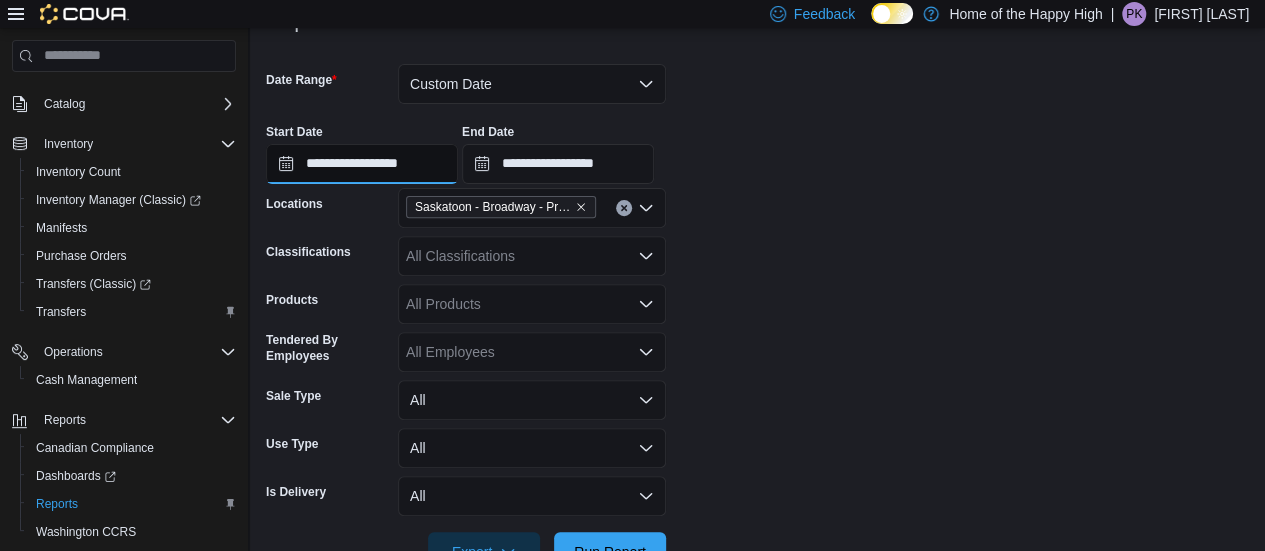 click on "**********" at bounding box center (362, 164) 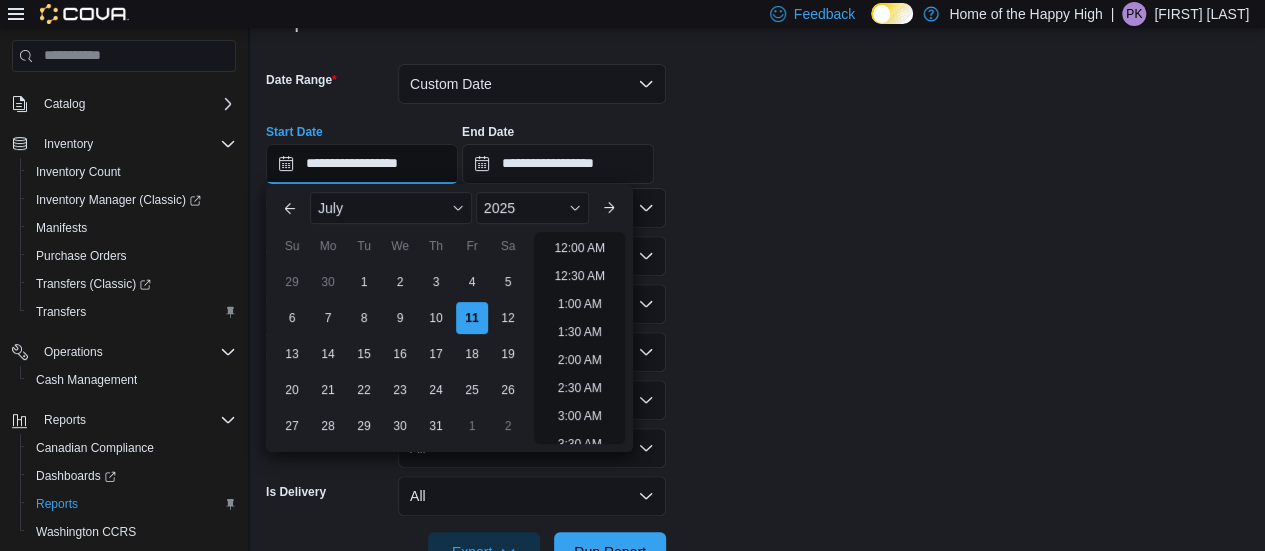 scroll, scrollTop: 958, scrollLeft: 0, axis: vertical 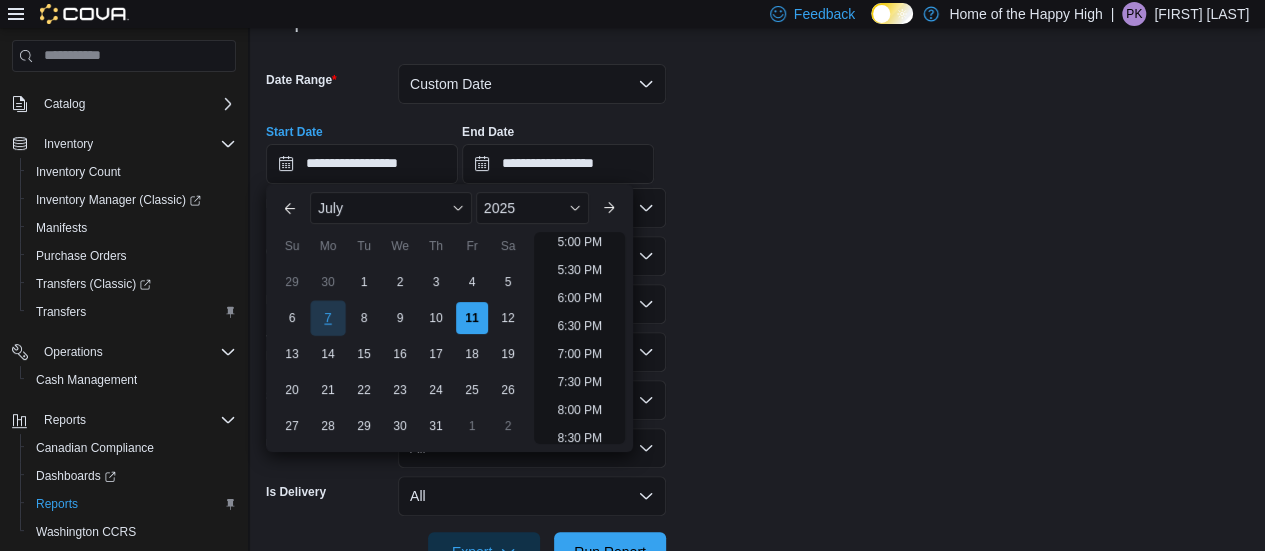 click on "7" at bounding box center (327, 317) 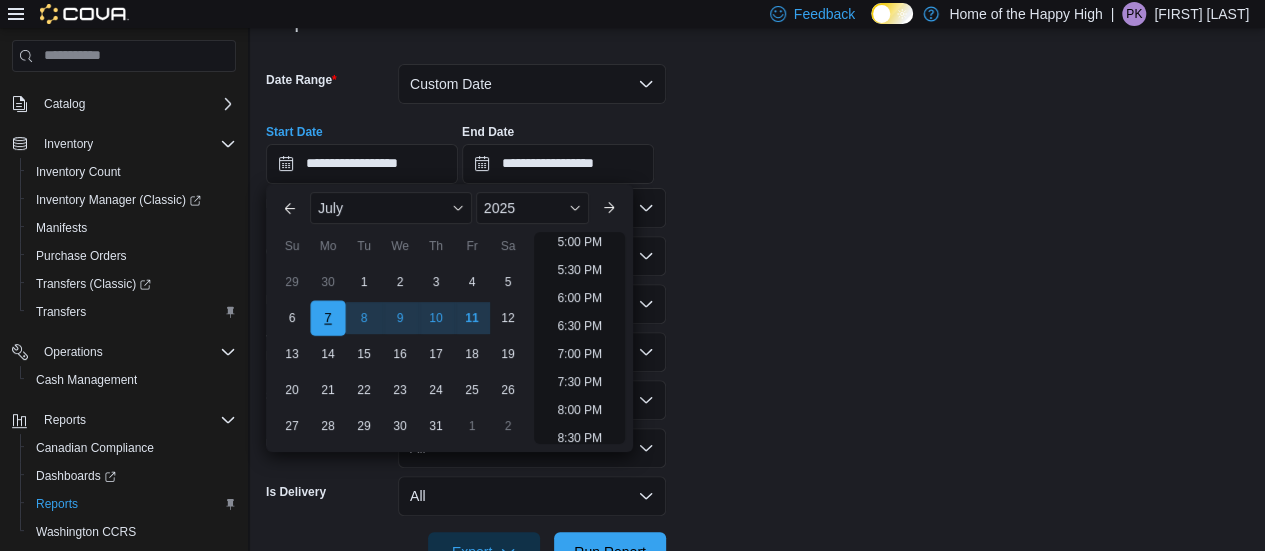 scroll, scrollTop: 900, scrollLeft: 0, axis: vertical 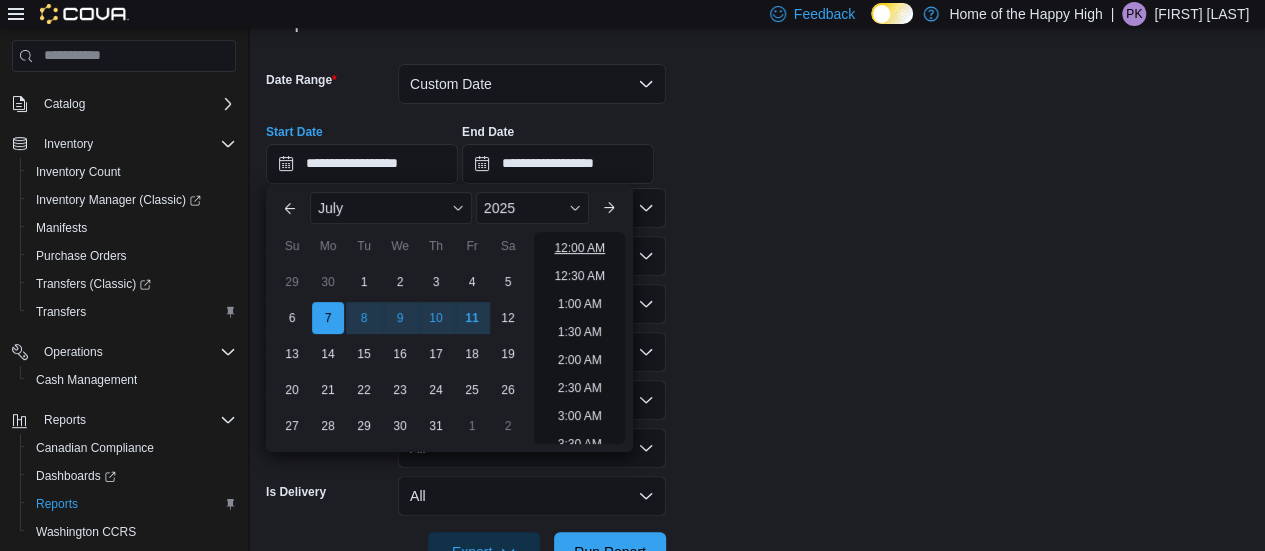 click on "12:00 AM" at bounding box center [579, 248] 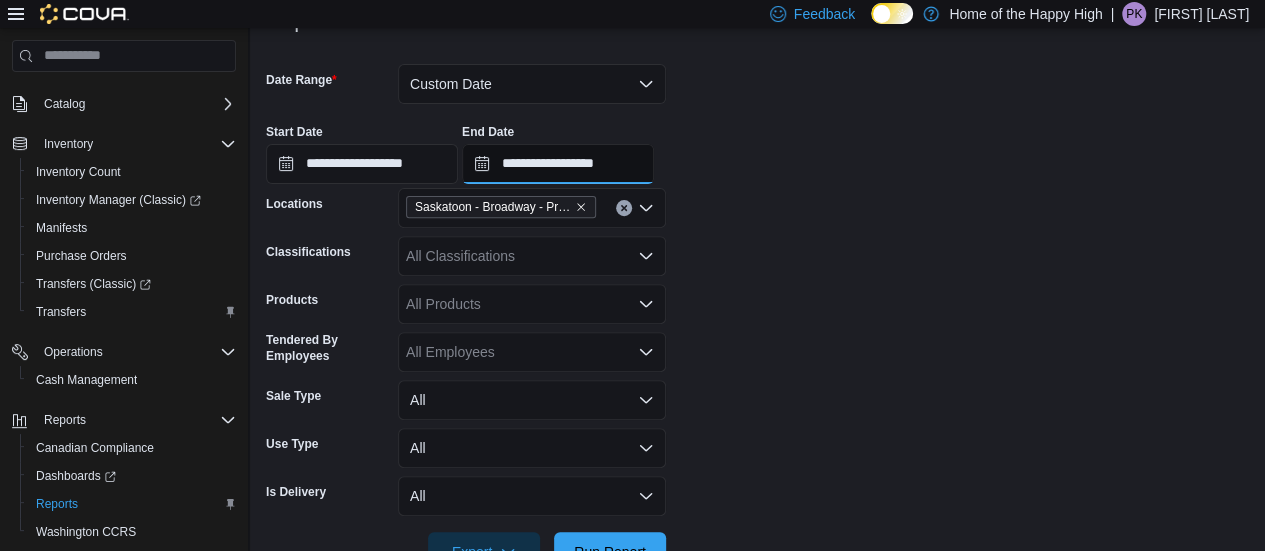 click on "**********" at bounding box center (558, 164) 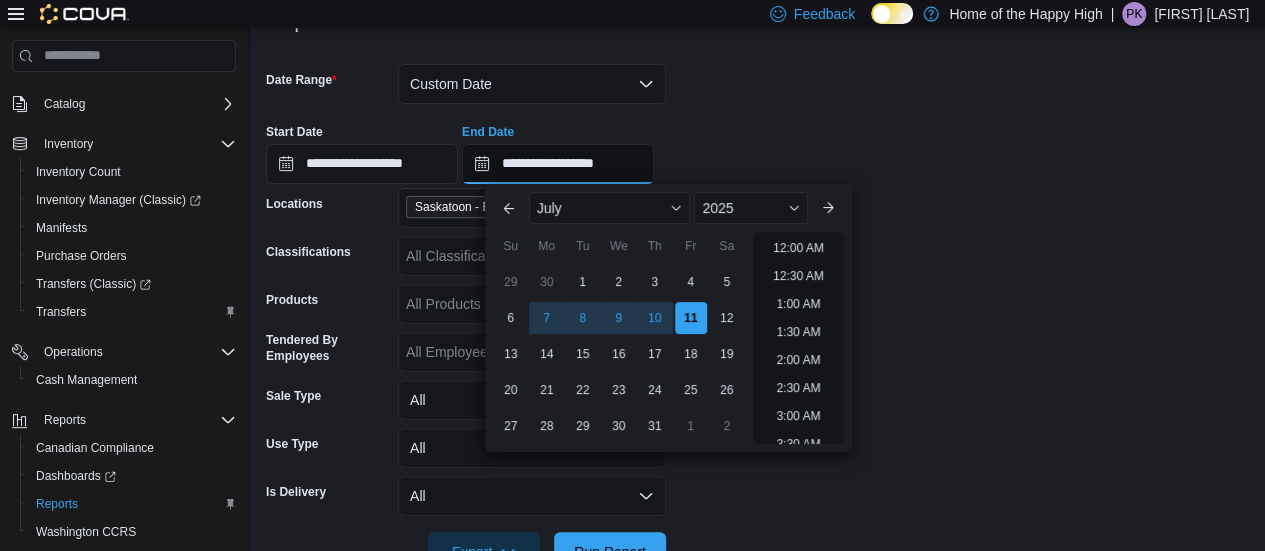 scroll, scrollTop: 1014, scrollLeft: 0, axis: vertical 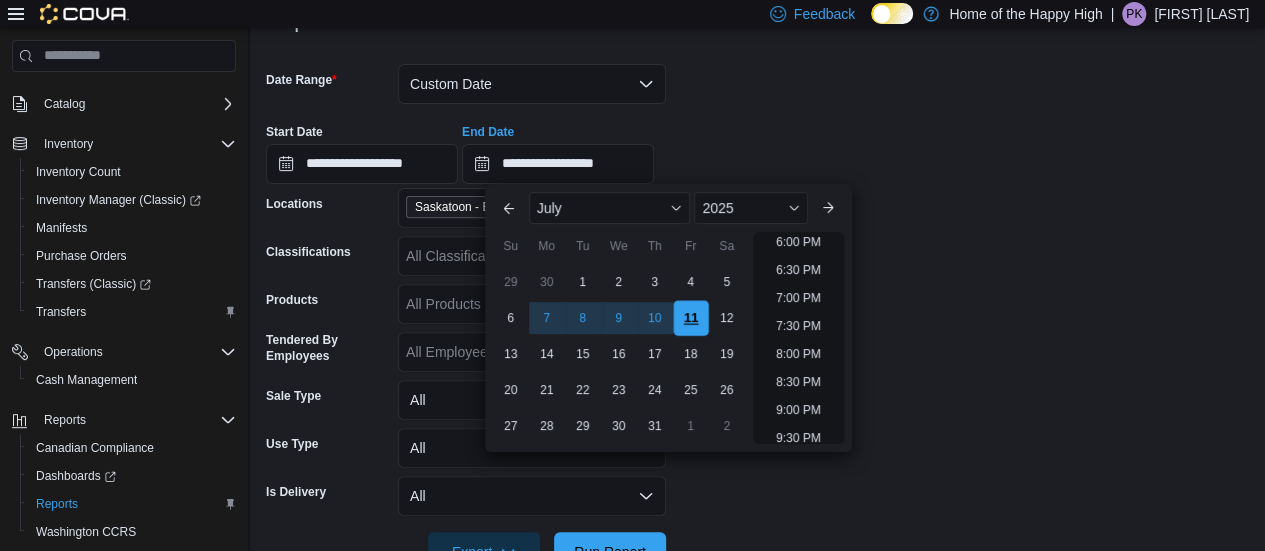 click on "11" at bounding box center [690, 317] 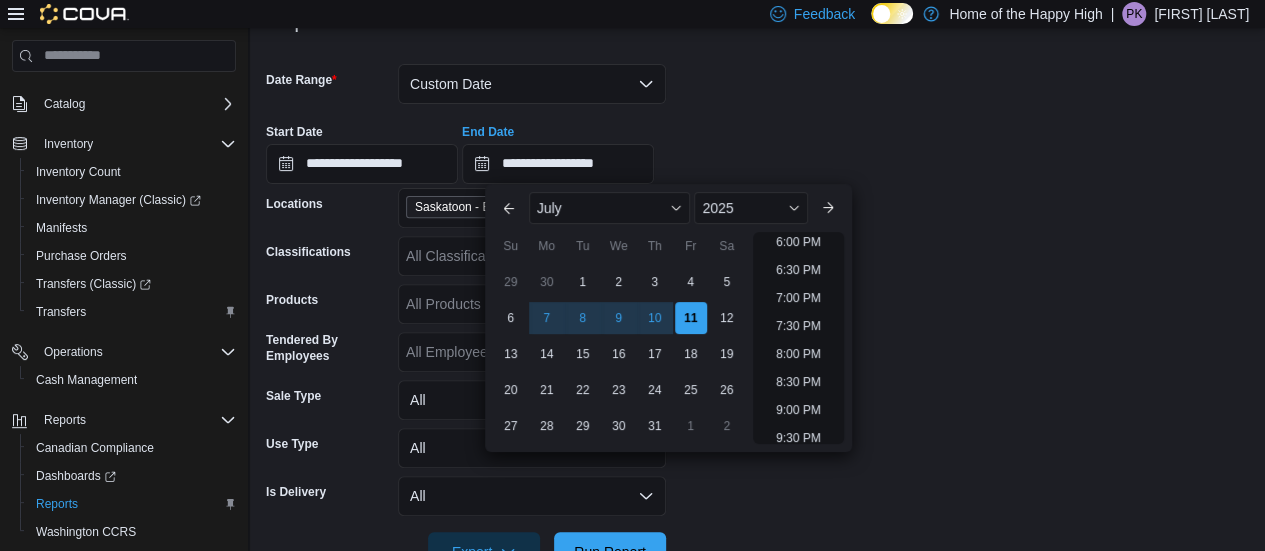 click on "**********" at bounding box center [760, 306] 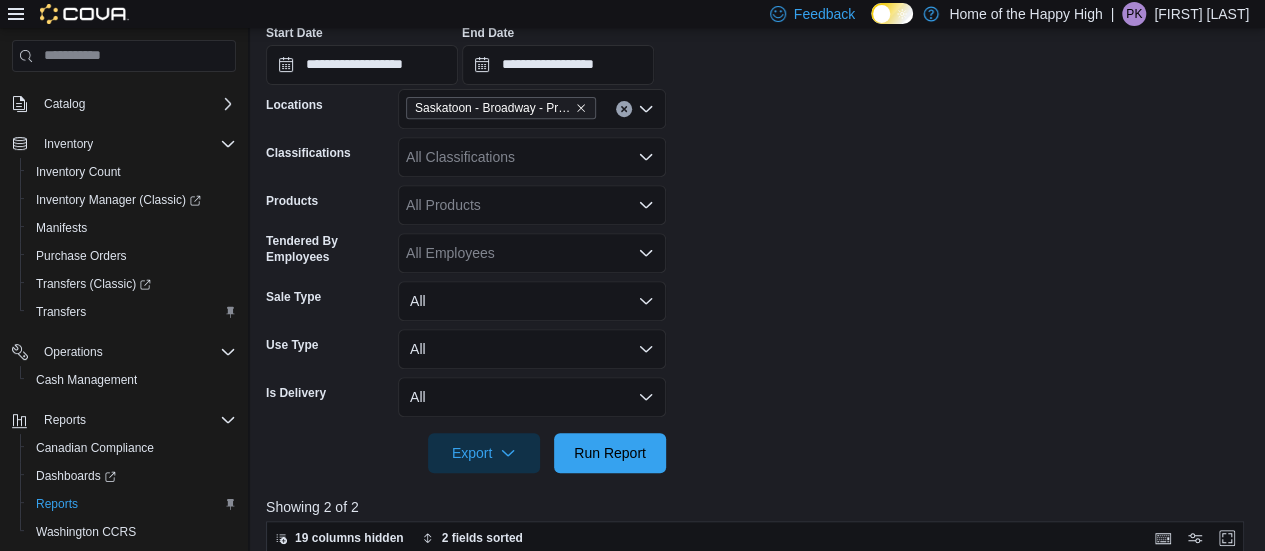 scroll, scrollTop: 378, scrollLeft: 0, axis: vertical 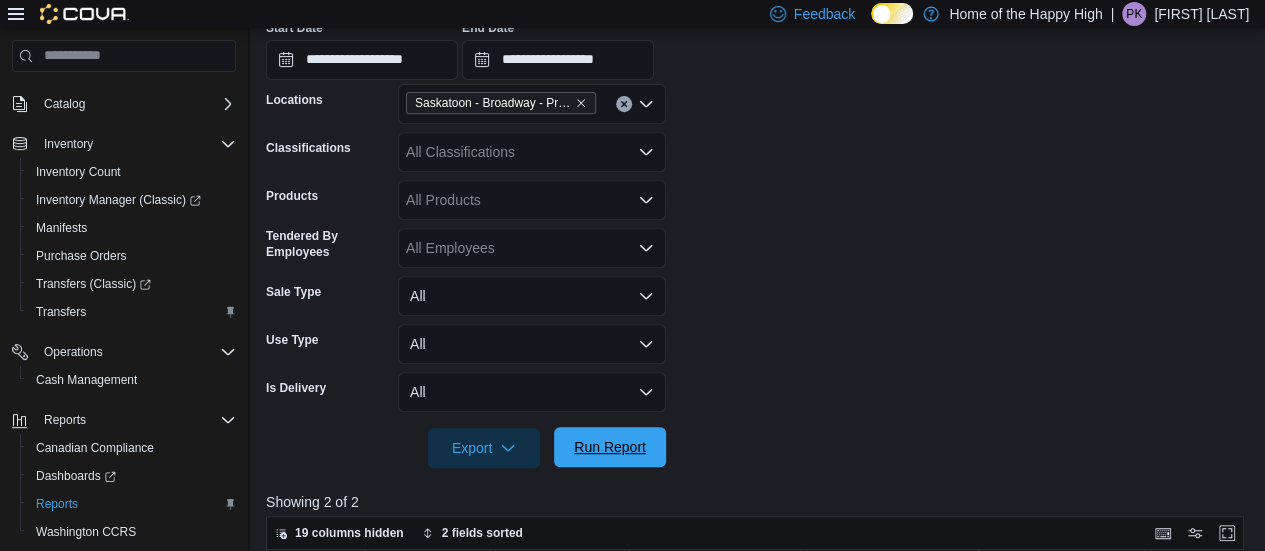 click on "Run Report" at bounding box center [610, 447] 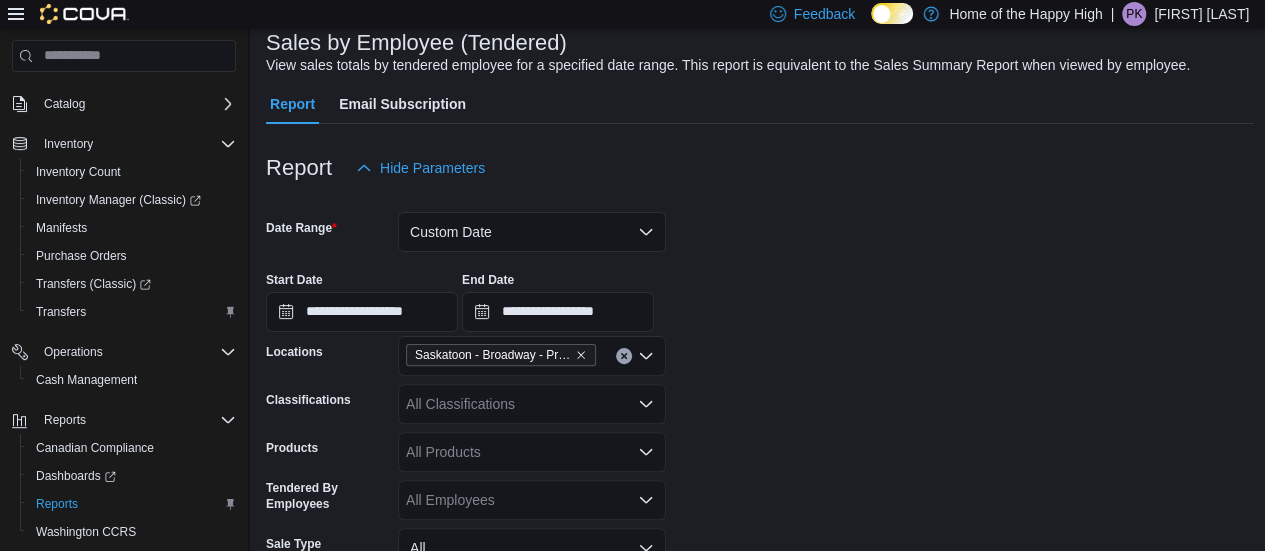 scroll, scrollTop: 124, scrollLeft: 0, axis: vertical 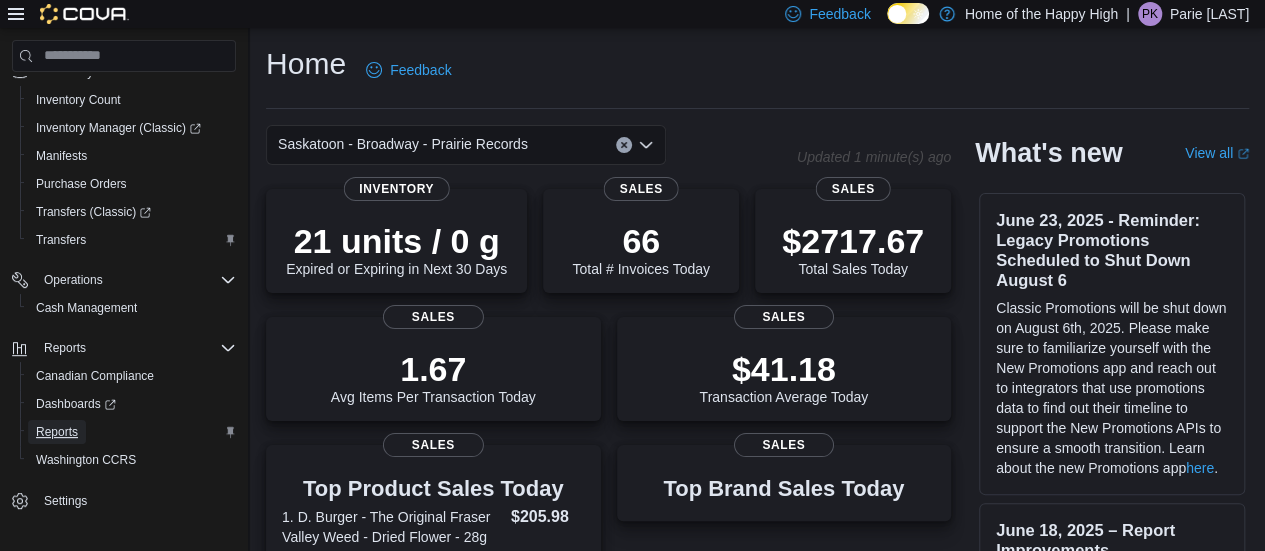 click on "Reports" at bounding box center (57, 432) 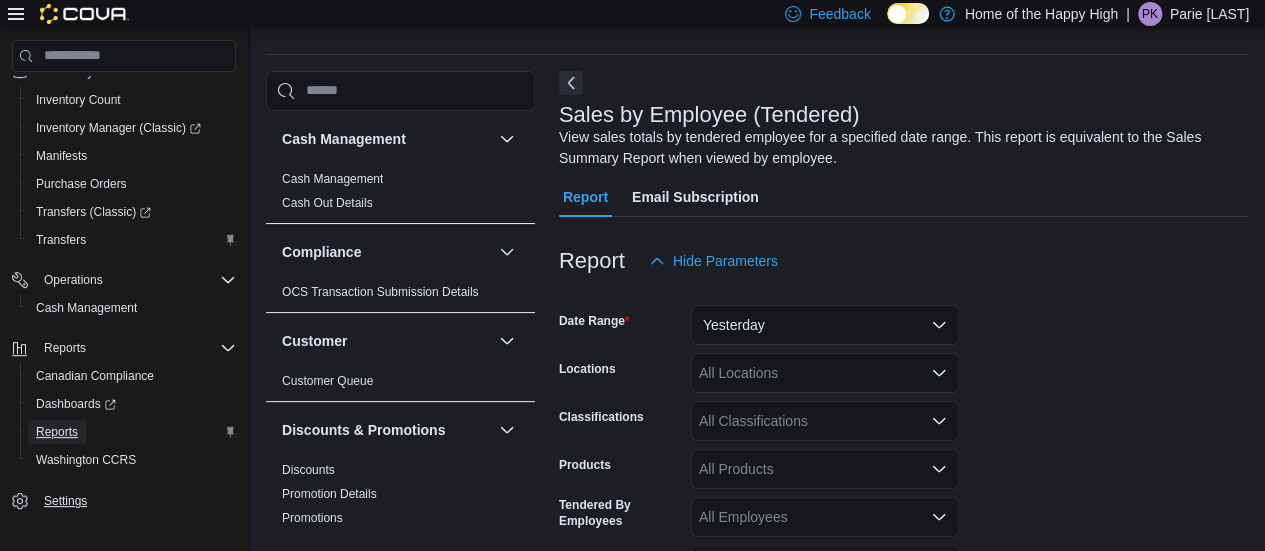 scroll, scrollTop: 67, scrollLeft: 0, axis: vertical 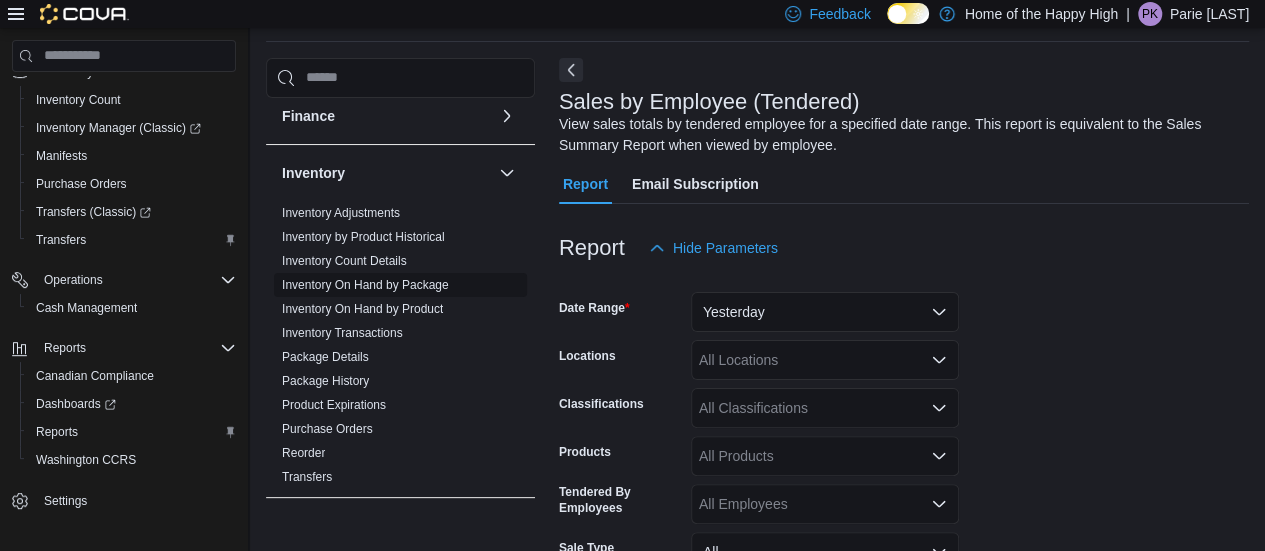 click on "Inventory On Hand by Package" at bounding box center [365, 285] 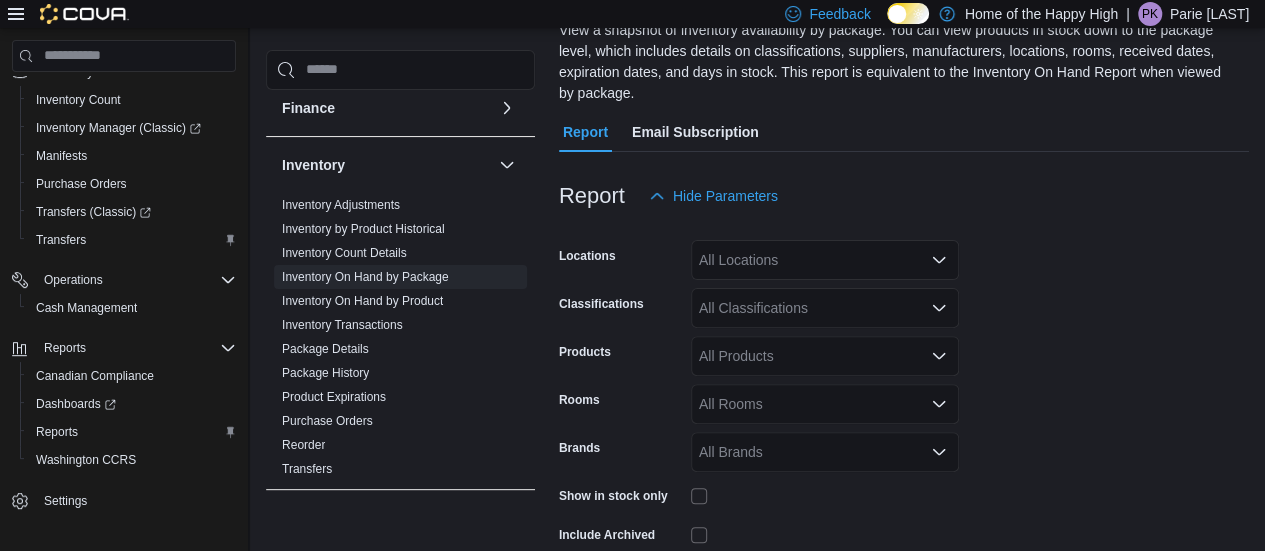 scroll, scrollTop: 177, scrollLeft: 0, axis: vertical 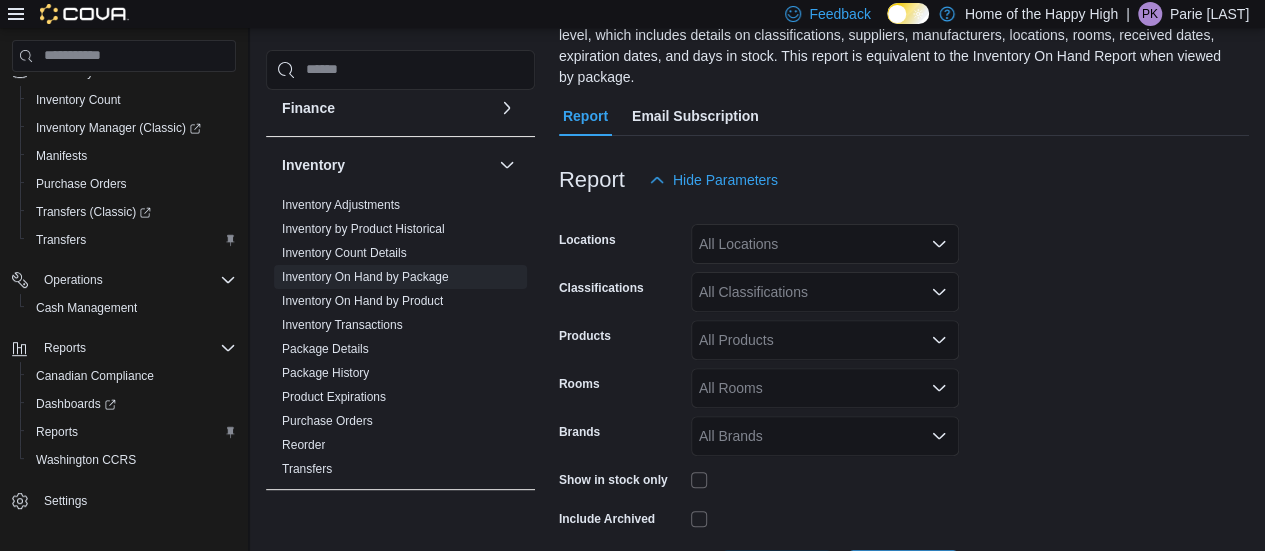 click on "All Locations" at bounding box center [825, 244] 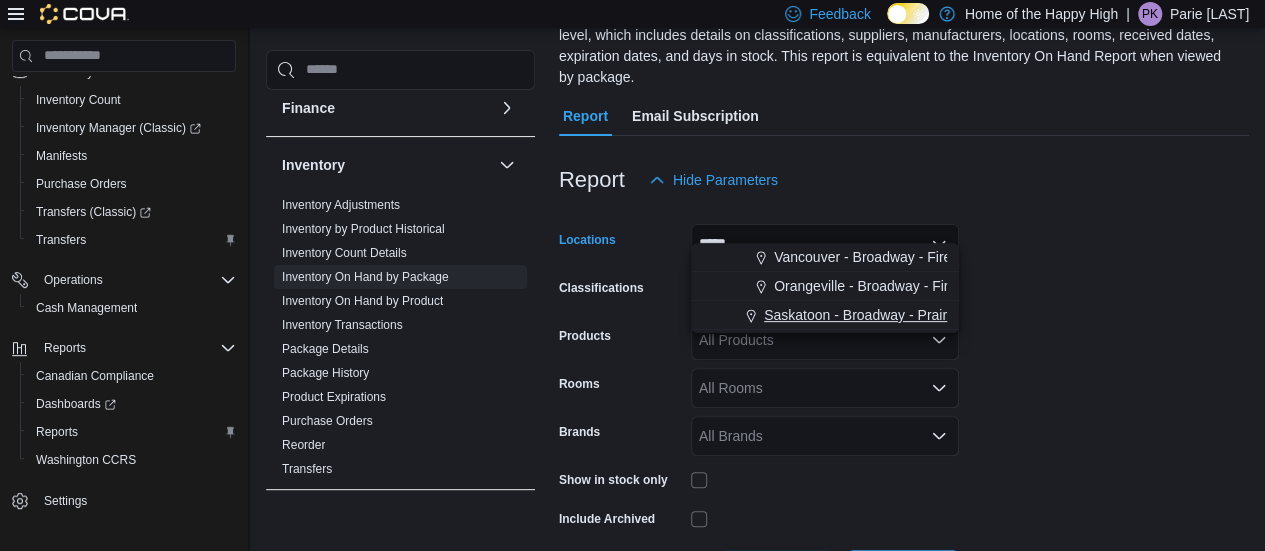 type on "*****" 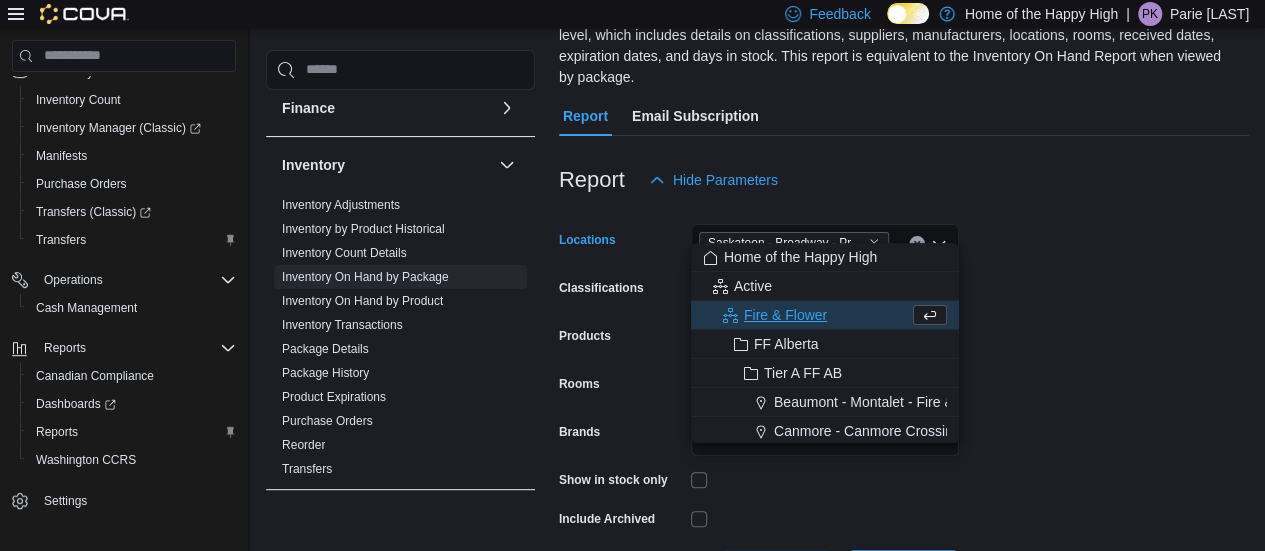 click on "Locations Saskatoon - Broadway - Prairie Records Combo box. Selected. Saskatoon - Broadway - Prairie Records. Press Backspace to delete Saskatoon - Broadway - Prairie Records. Combo box input. All Locations. Type some text or, to display a list of choices, press Down Arrow. To exit the list of choices, press Escape. Classifications All Classifications Products All Products Rooms All Rooms Brands All Brands Show in stock only Include Archived Export  Run Report" at bounding box center [904, 395] 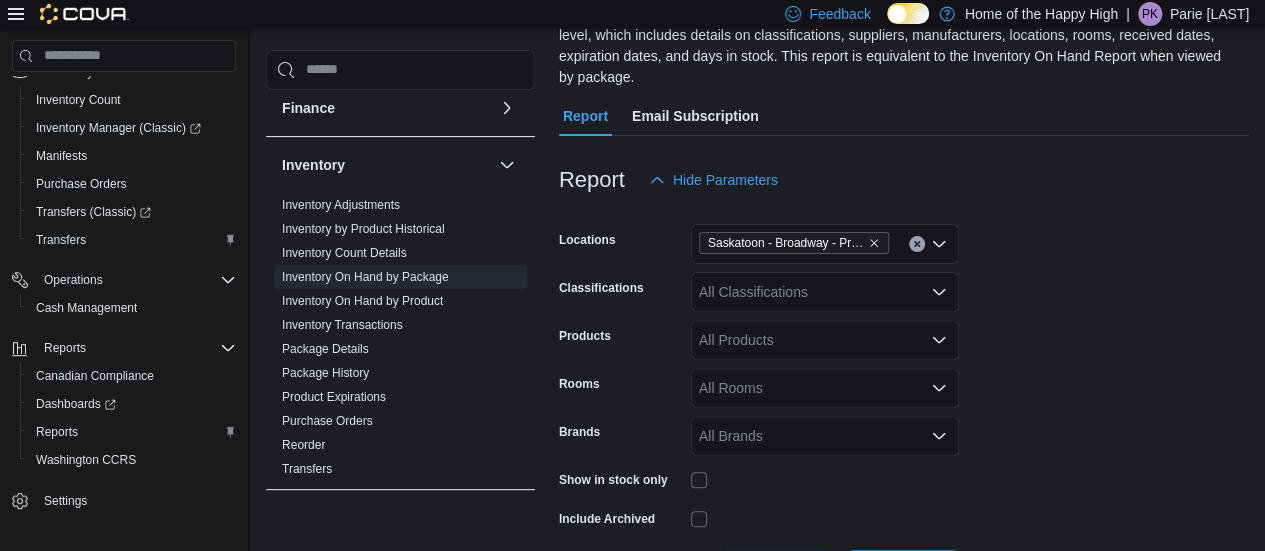 click on "All Classifications" at bounding box center [825, 292] 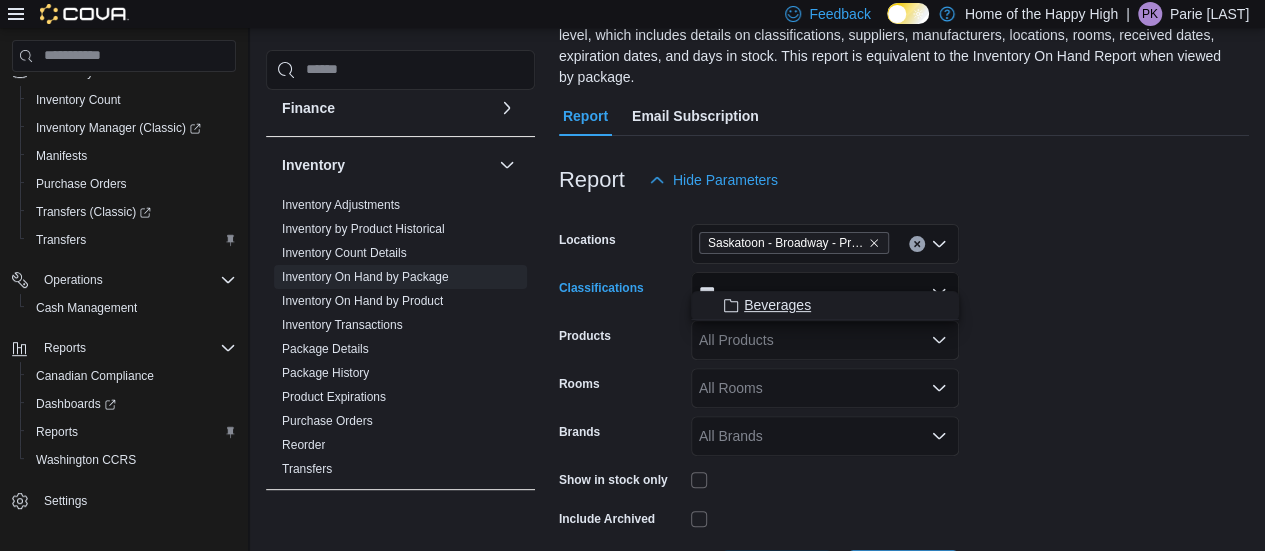 type on "***" 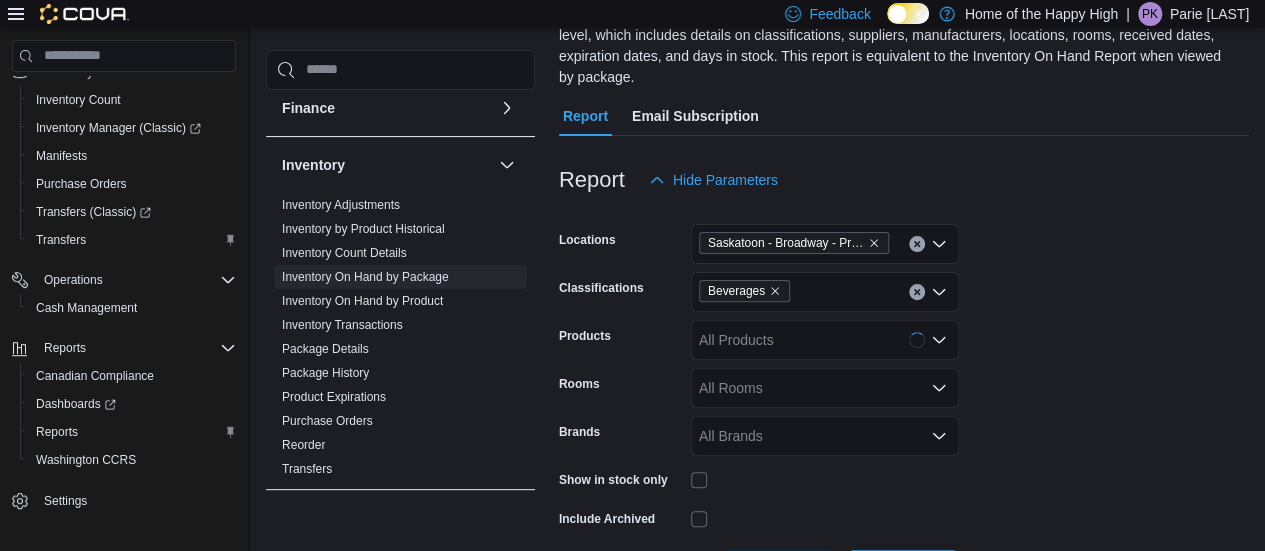 click on "Locations Saskatoon - Broadway - Prairie Records Classifications Beverages Products All Products Rooms All Rooms Brands All Brands Show in stock only Include Archived Export  Run Report" at bounding box center (904, 395) 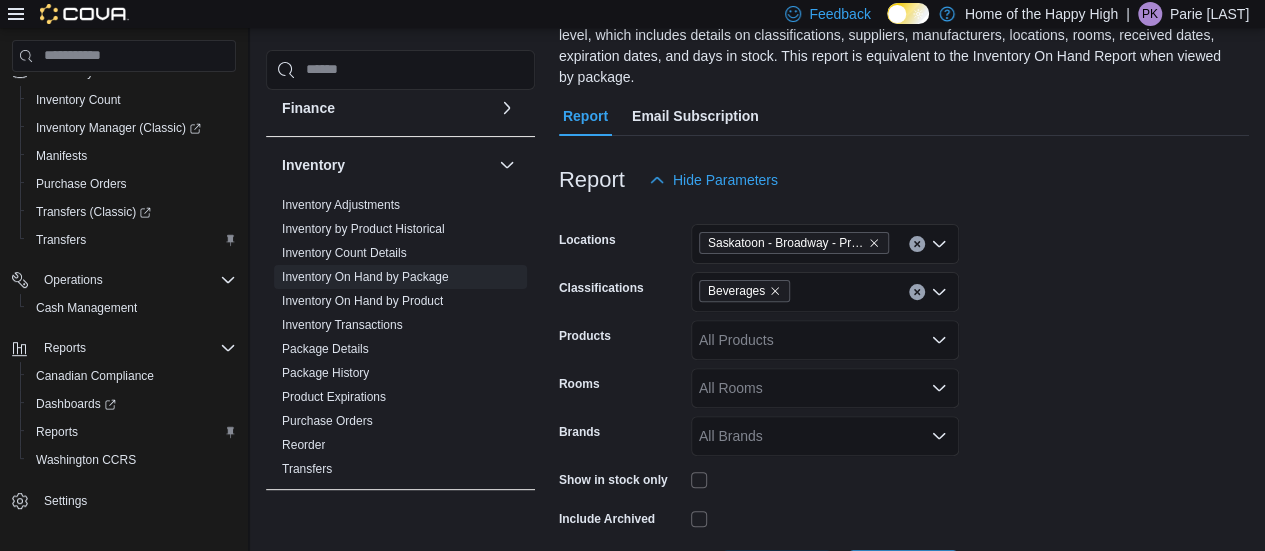 scroll, scrollTop: 234, scrollLeft: 0, axis: vertical 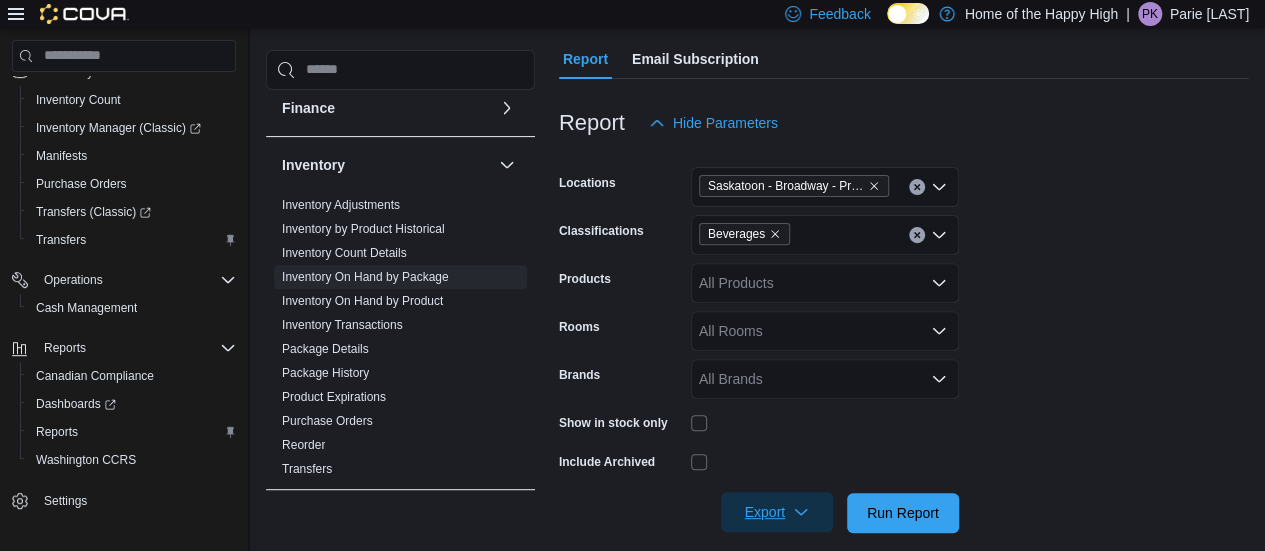 click on "Export" at bounding box center [777, 512] 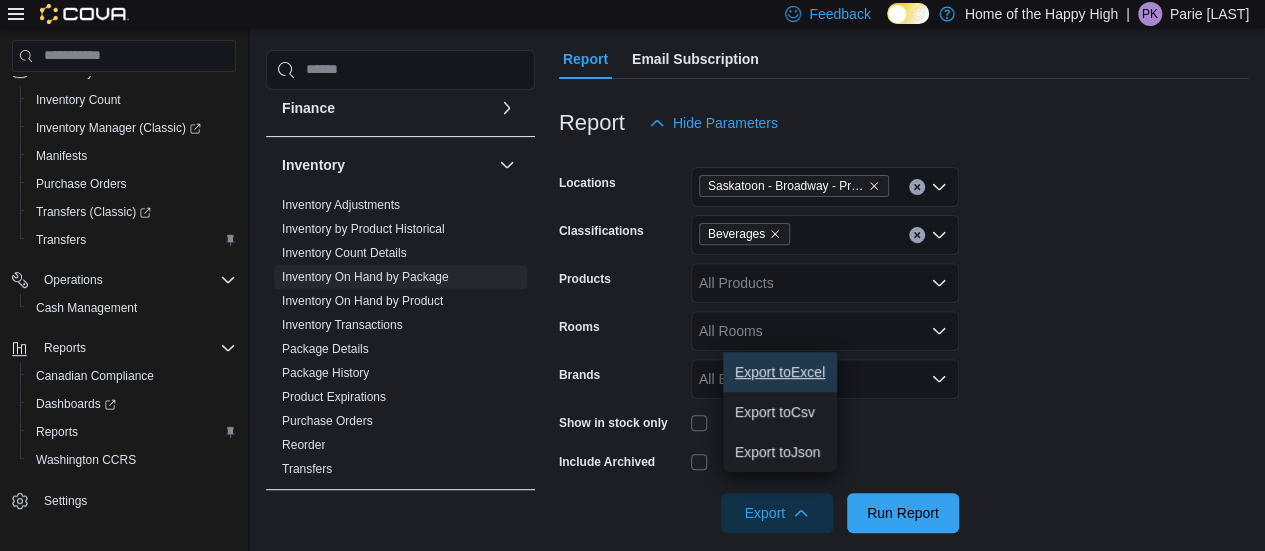 click on "Export to  Excel" at bounding box center [780, 372] 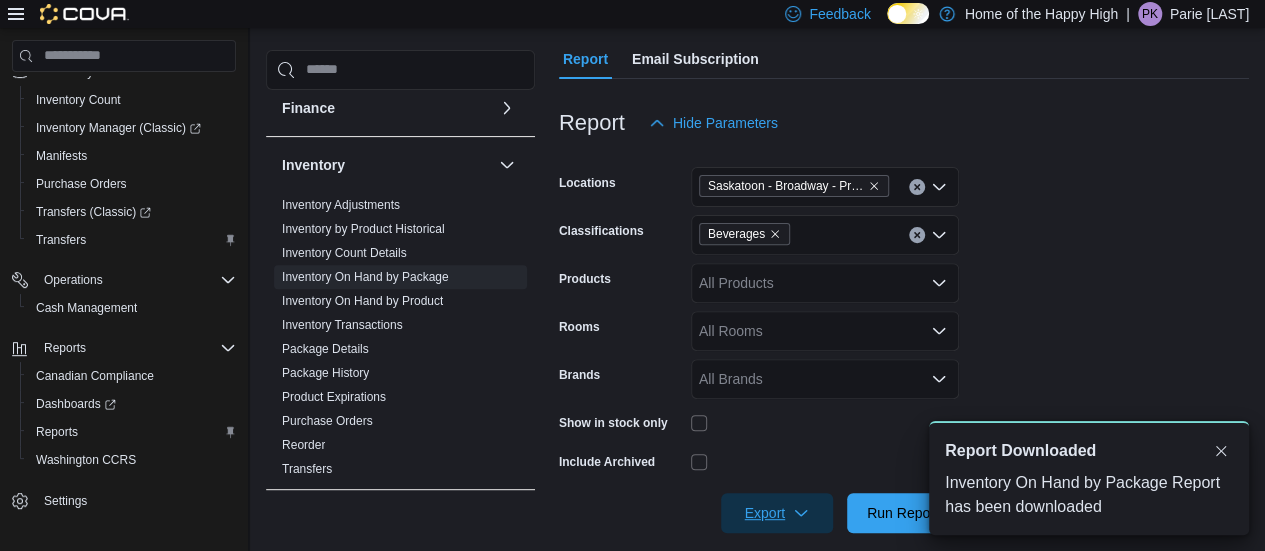 scroll, scrollTop: 0, scrollLeft: 0, axis: both 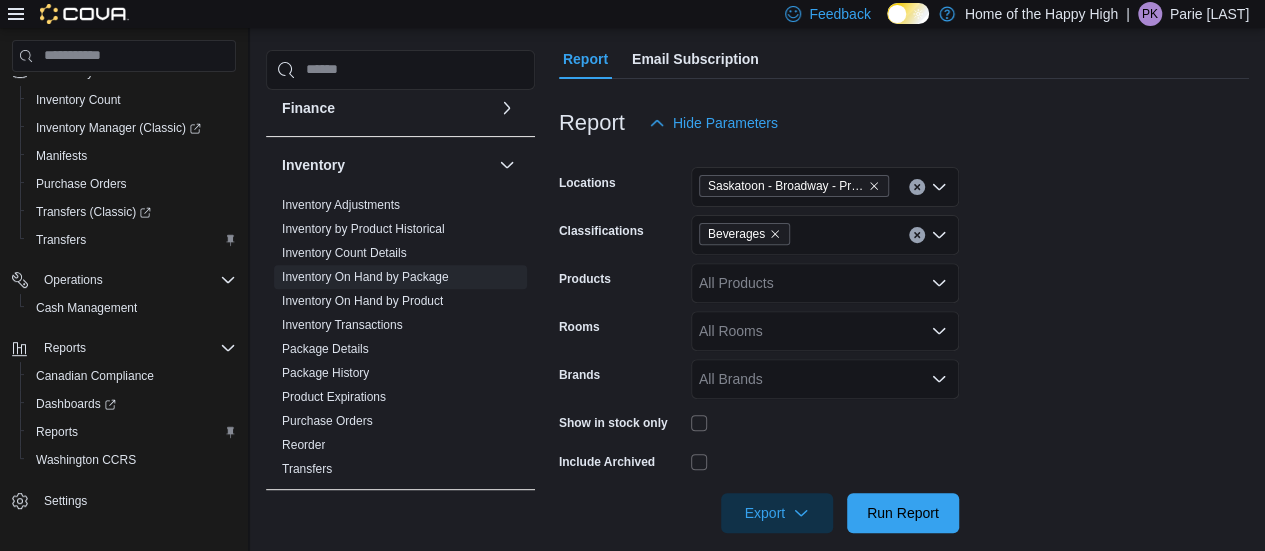 click at bounding box center [825, 462] 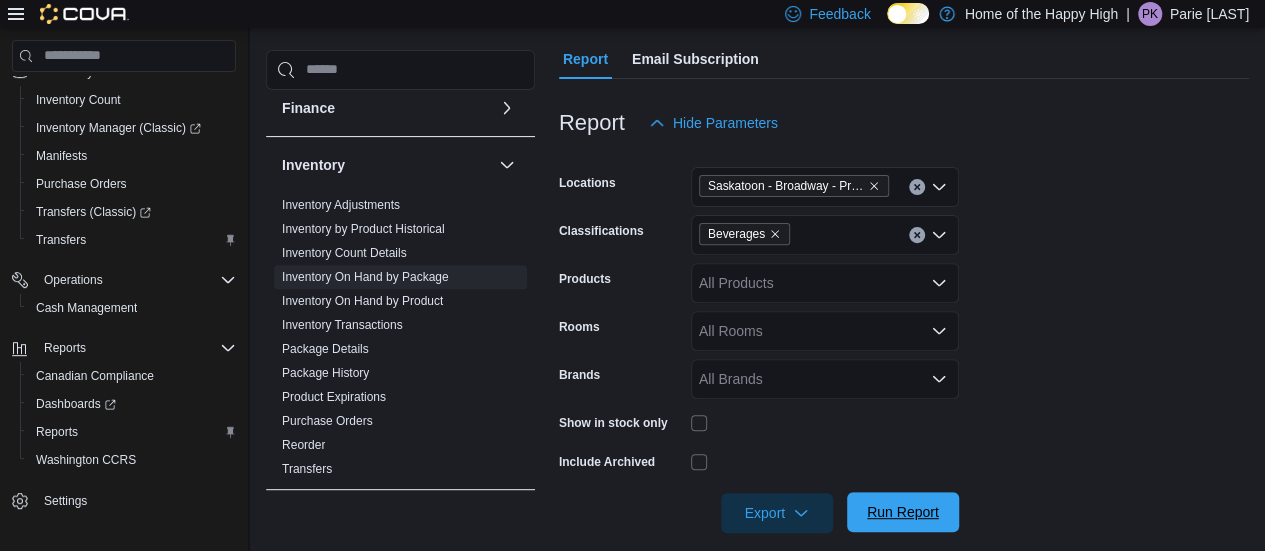 click on "Run Report" at bounding box center [903, 512] 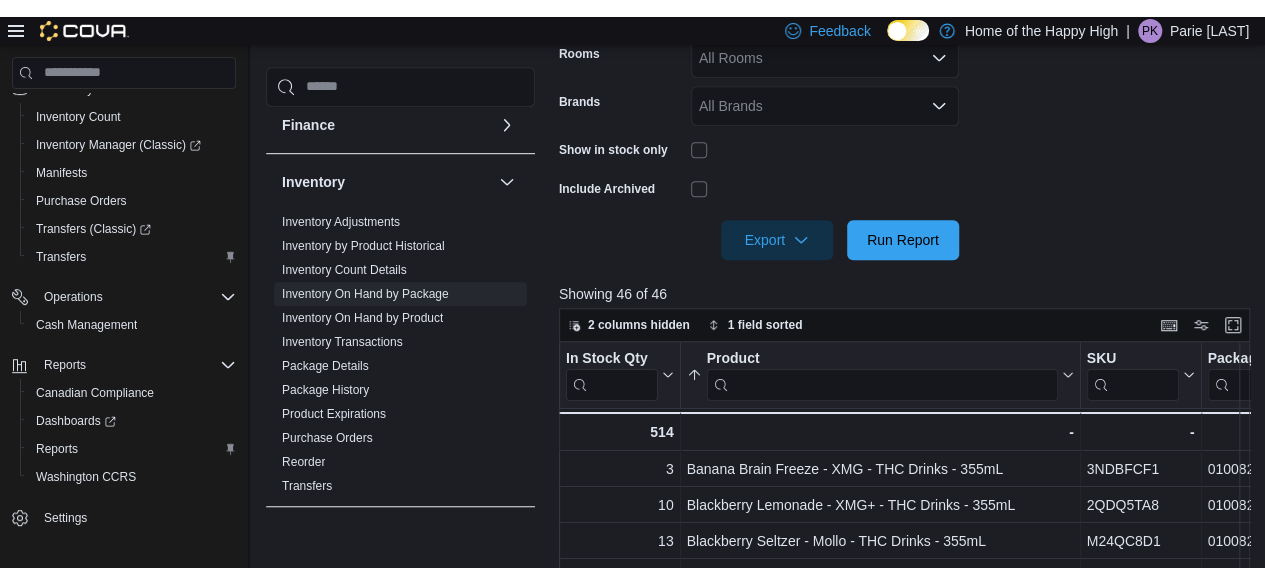 scroll, scrollTop: 532, scrollLeft: 0, axis: vertical 